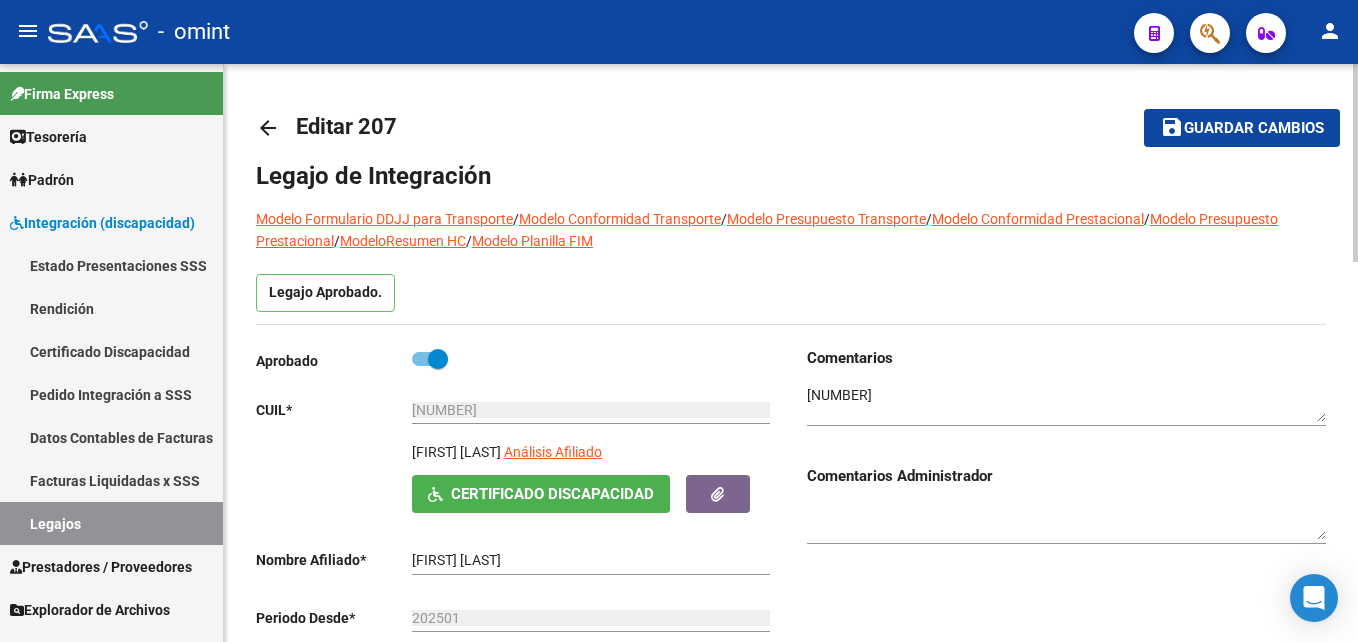 scroll, scrollTop: 0, scrollLeft: 0, axis: both 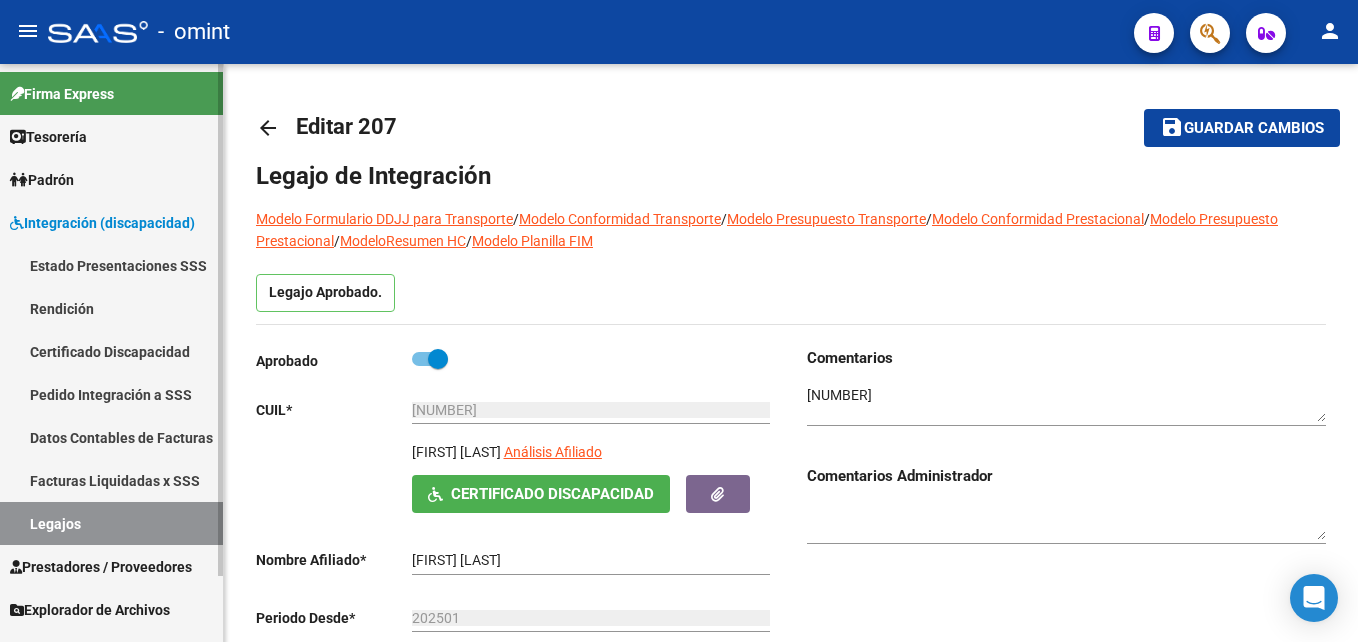 click on "Facturas Liquidadas x SSS" at bounding box center (111, 480) 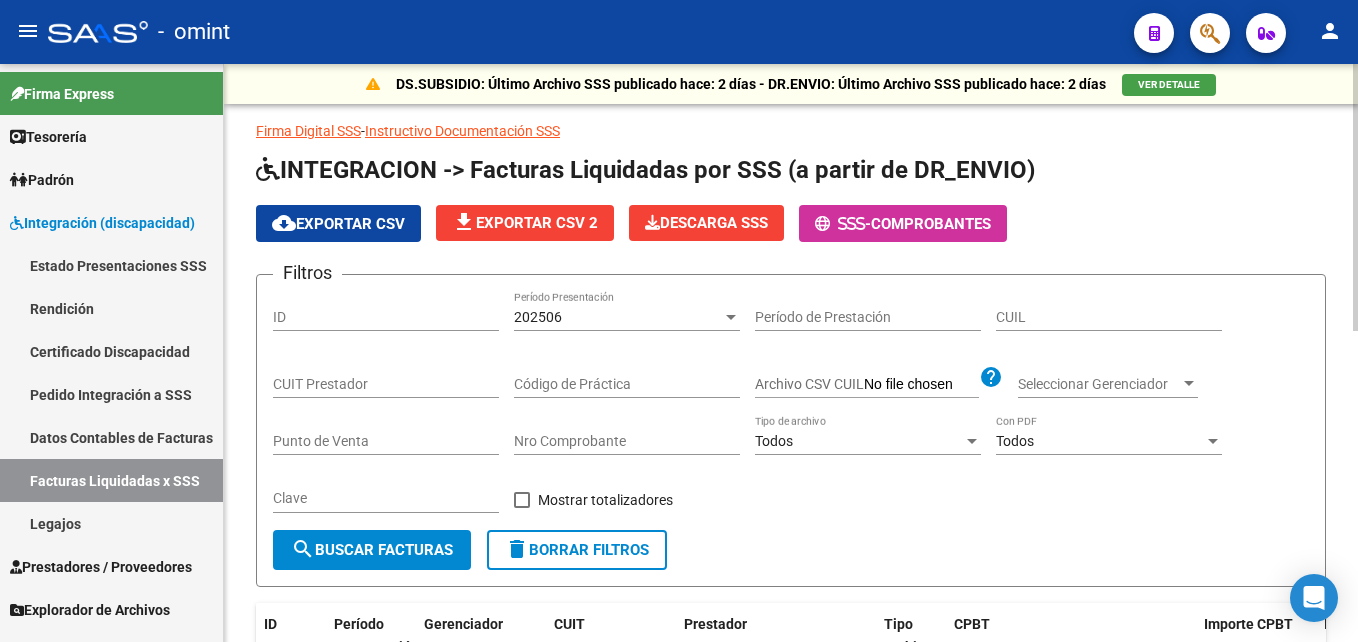 click on "CUIL" at bounding box center [1109, 317] 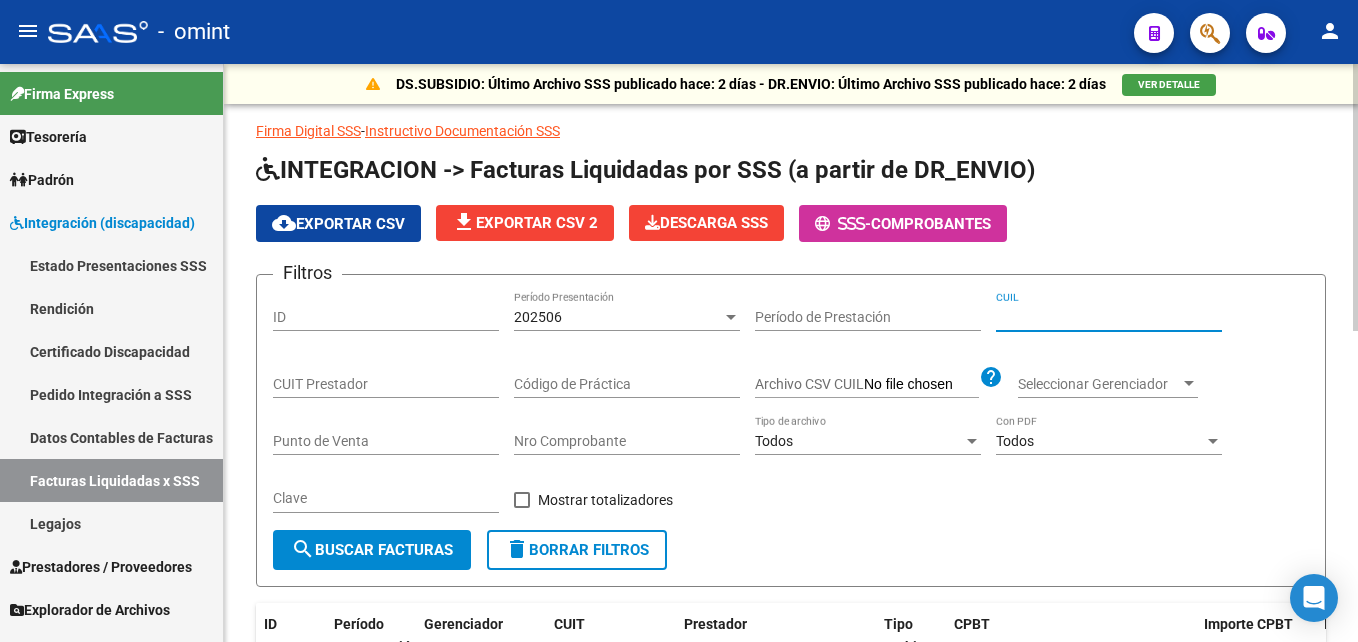 paste on "[NUMBER]" 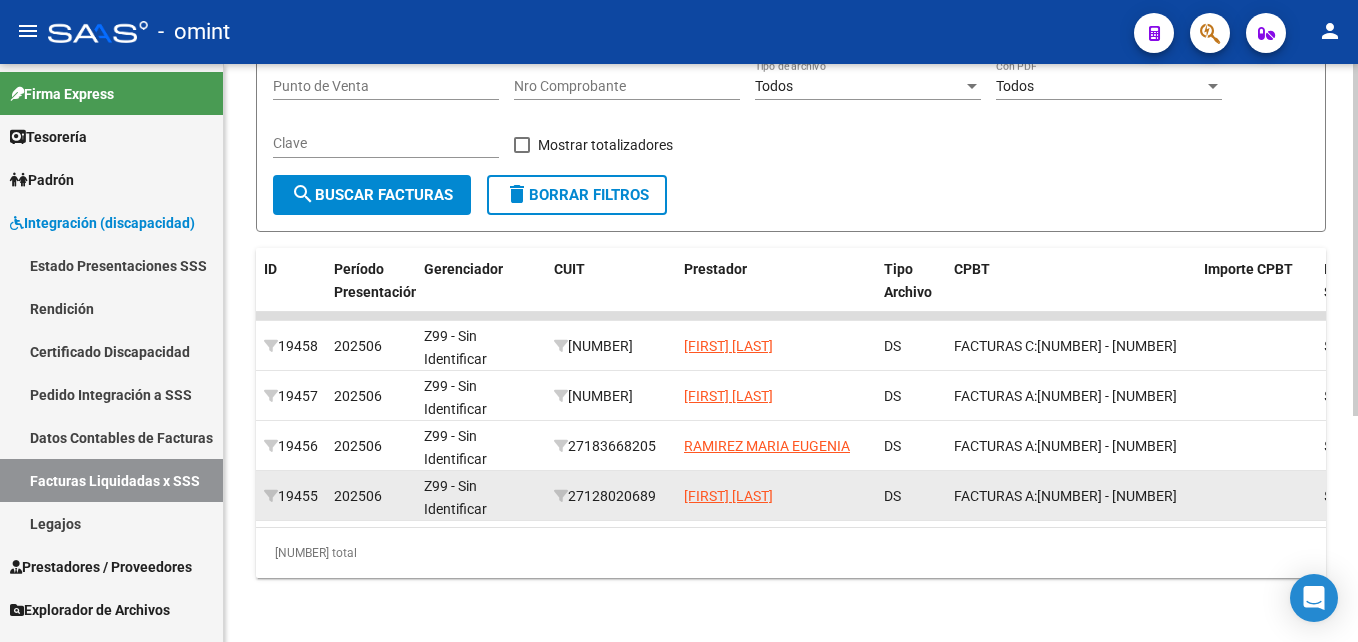 scroll, scrollTop: 171, scrollLeft: 0, axis: vertical 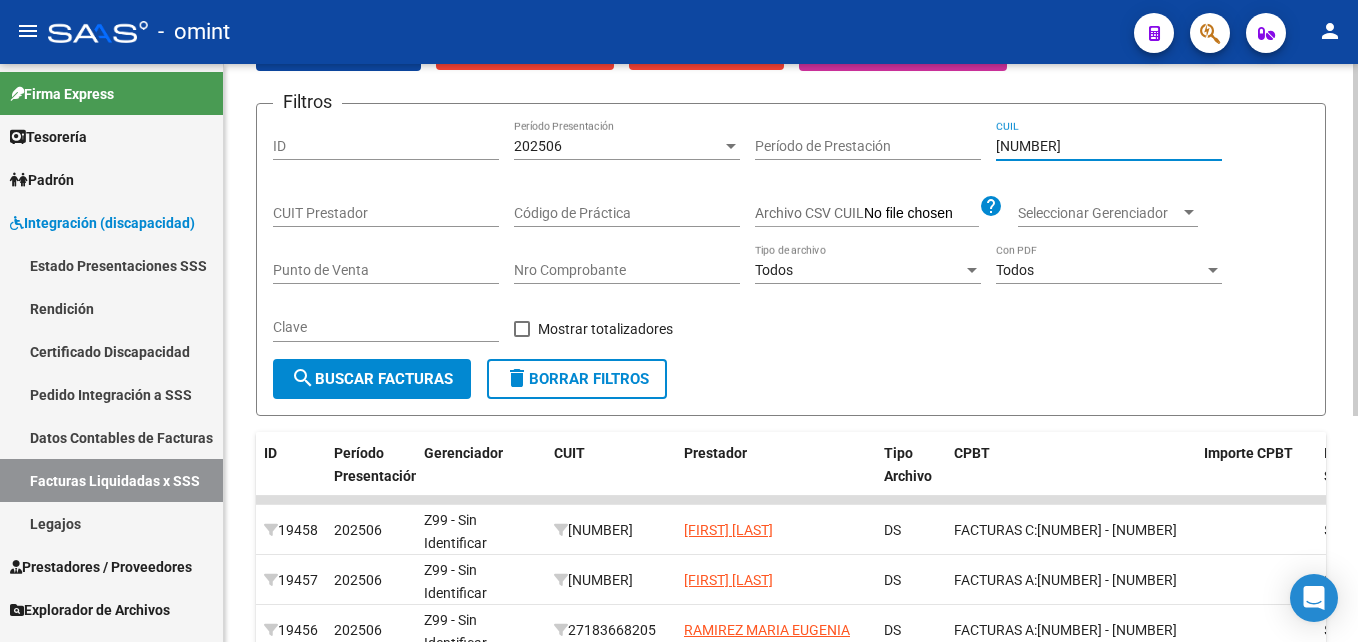 type on "[NUMBER]" 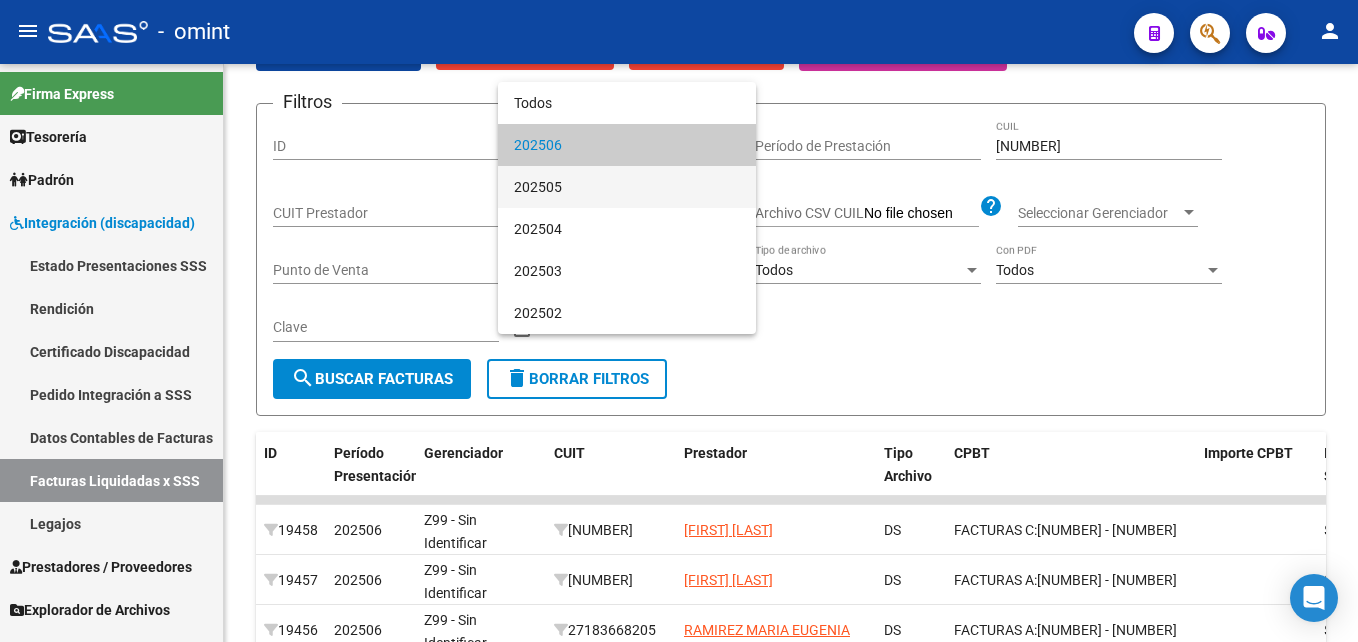 click on "202505" at bounding box center (627, 187) 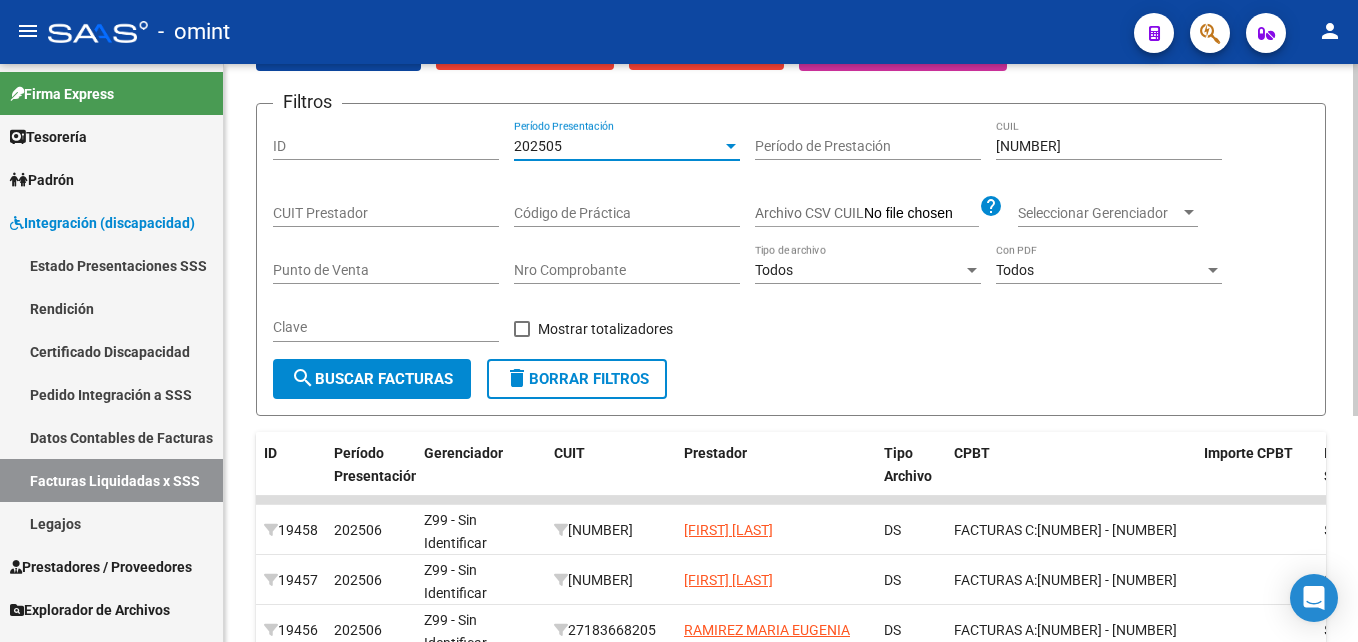 click on "search  Buscar Facturas" 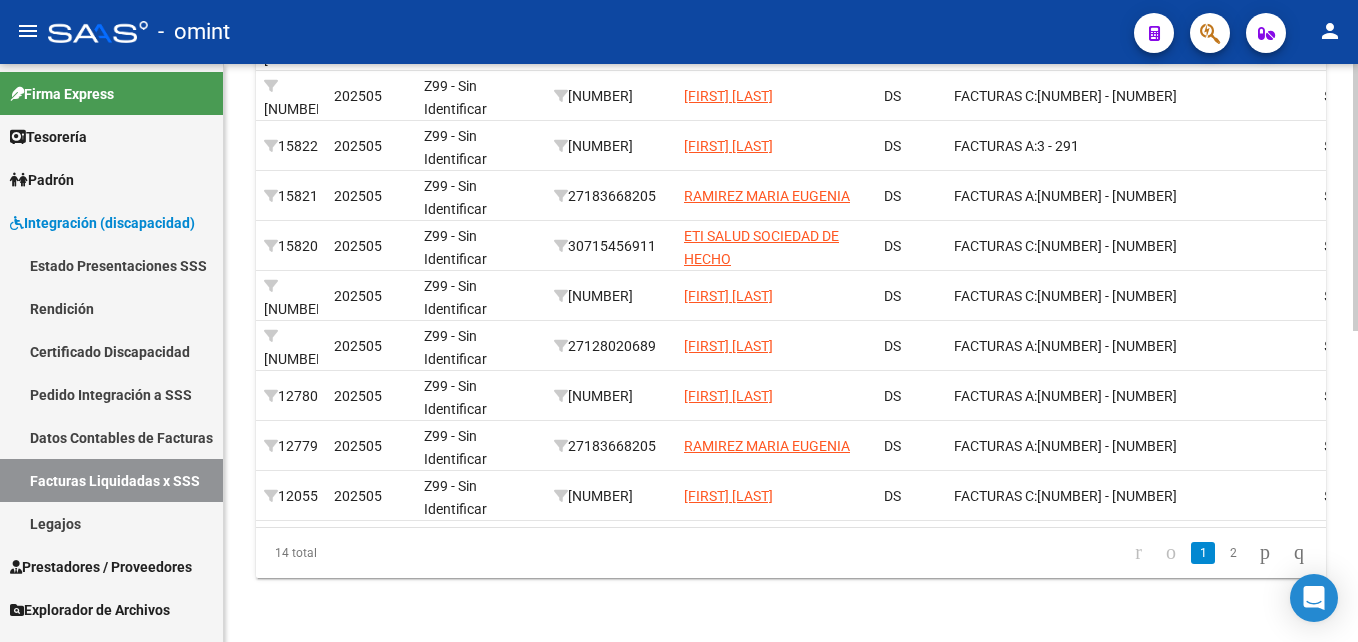 scroll, scrollTop: 171, scrollLeft: 0, axis: vertical 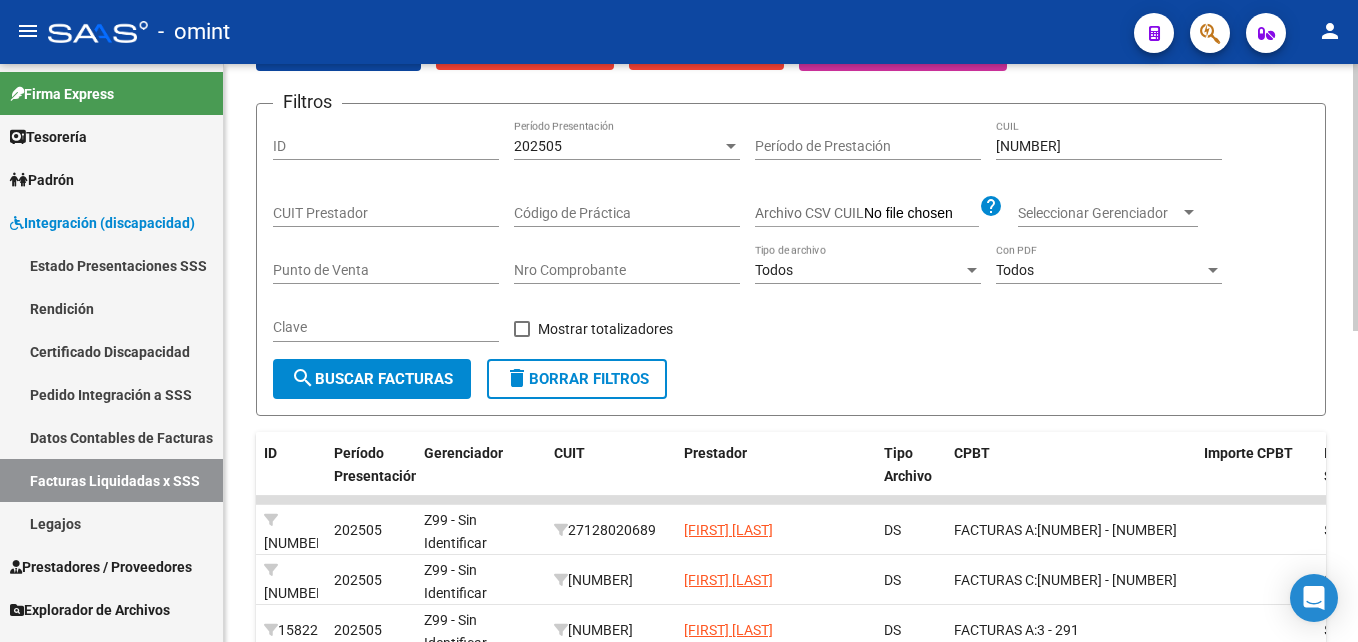 click on "202505" at bounding box center [538, 146] 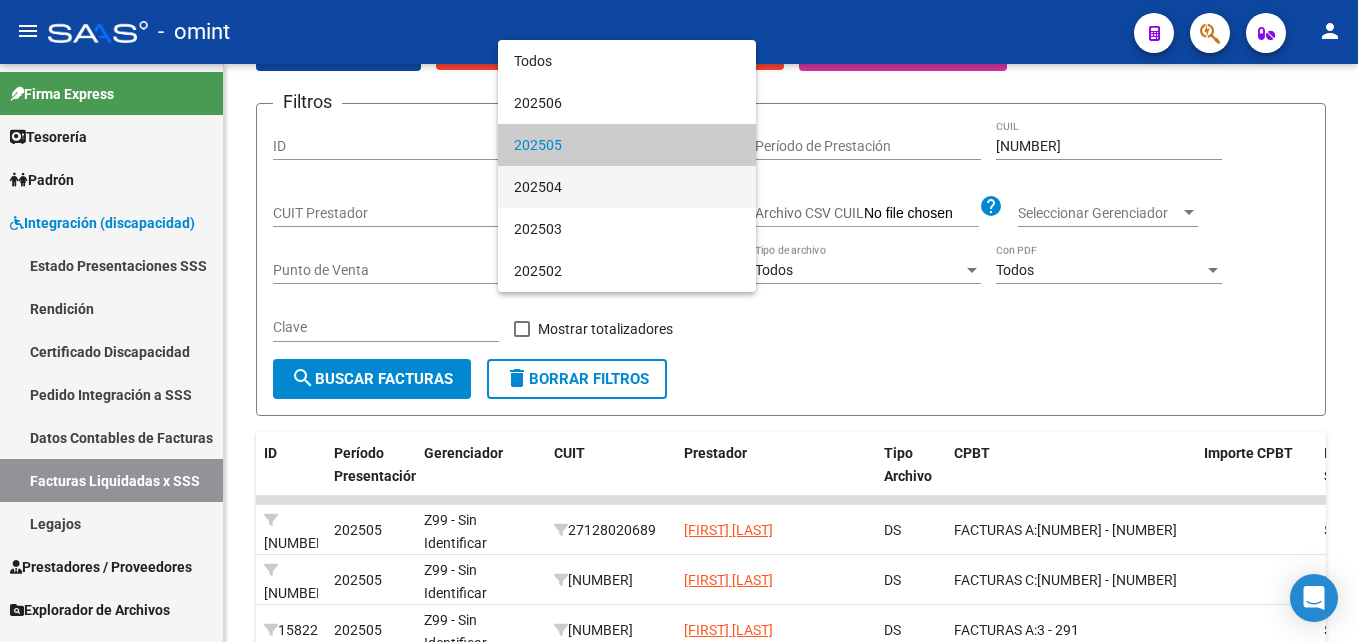 click on "202504" at bounding box center [627, 187] 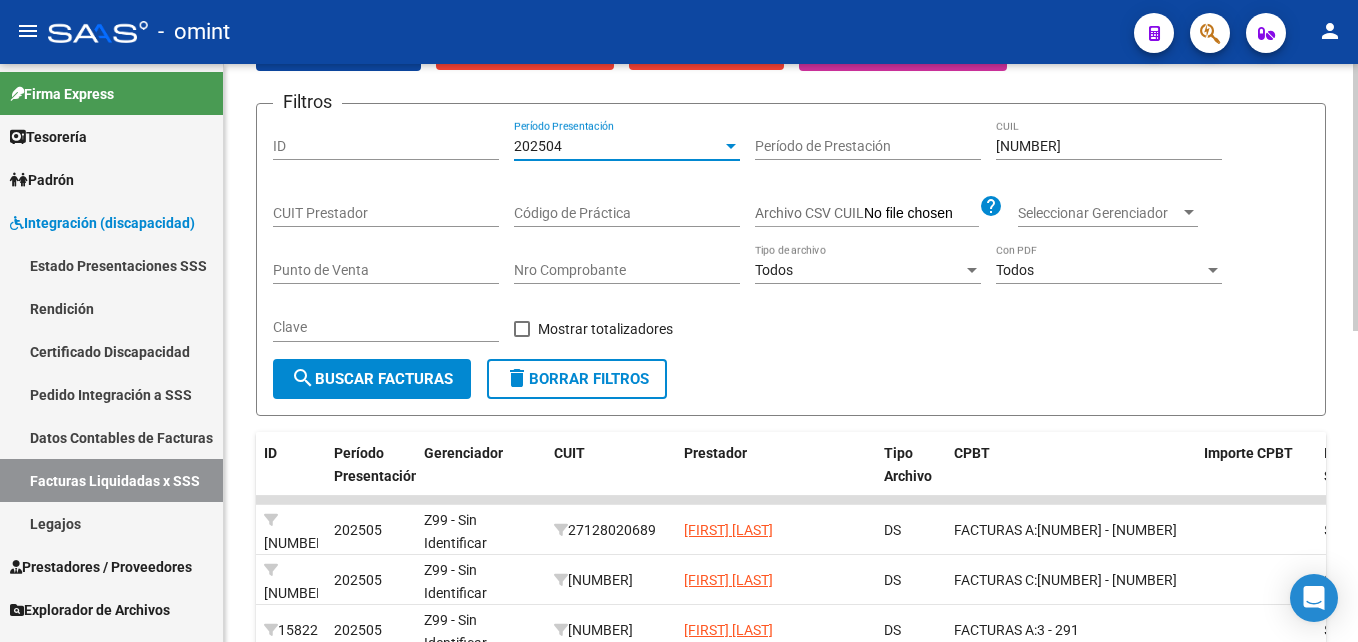 click on "search  Buscar Facturas" 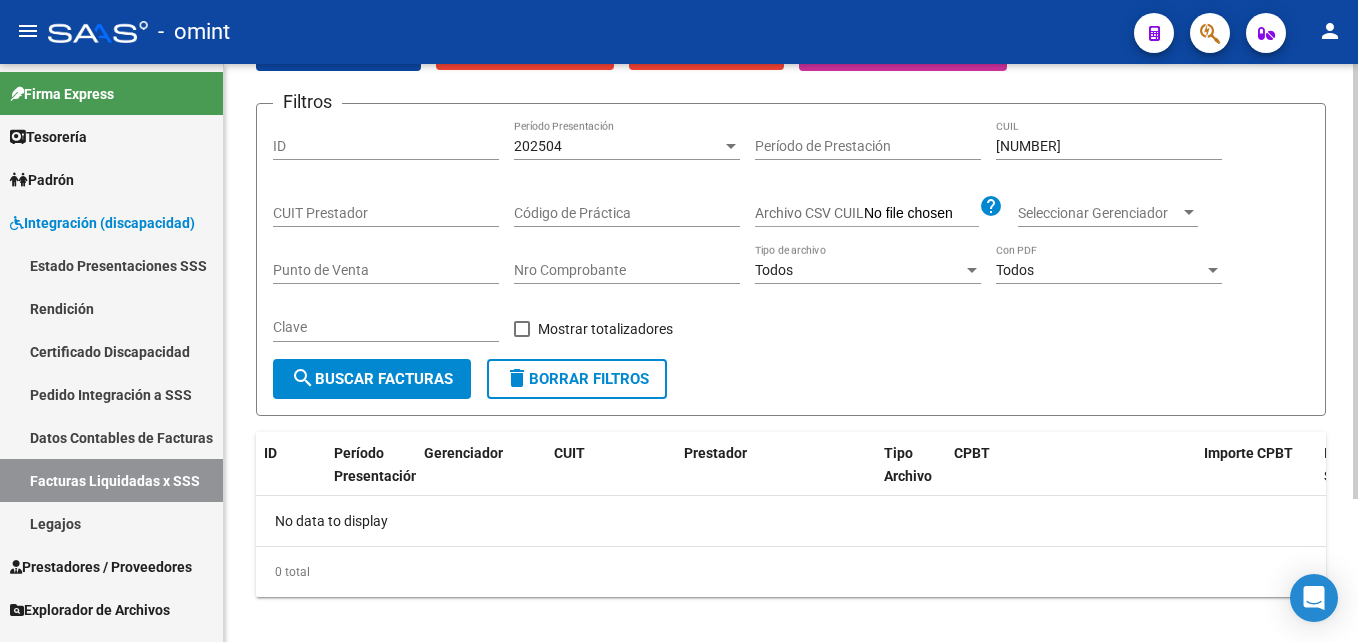 click on "202504" at bounding box center (618, 146) 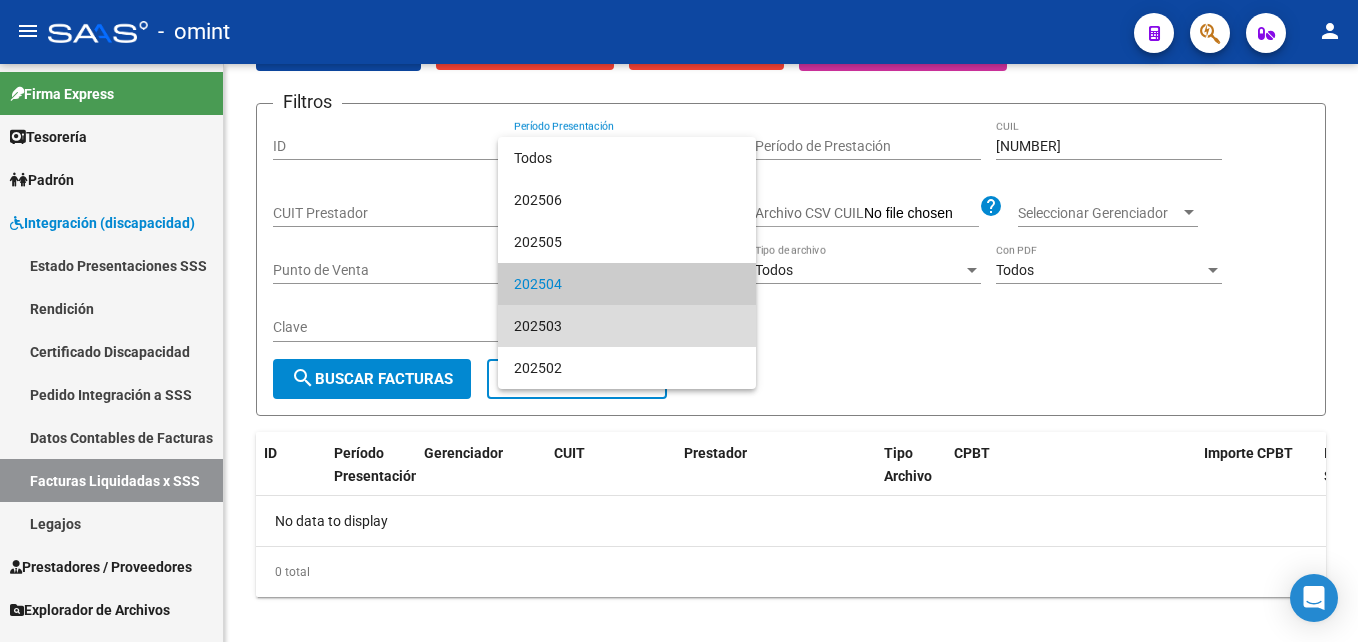 click on "202503" at bounding box center [627, 326] 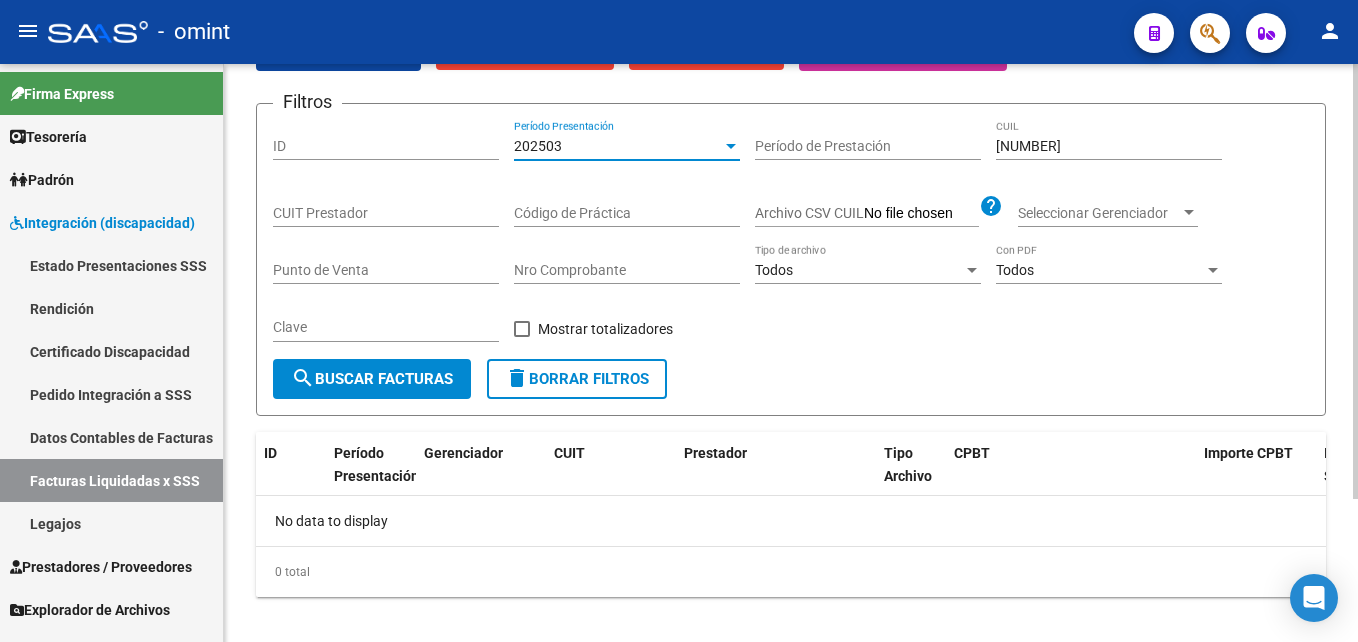 click on "search  Buscar Facturas" 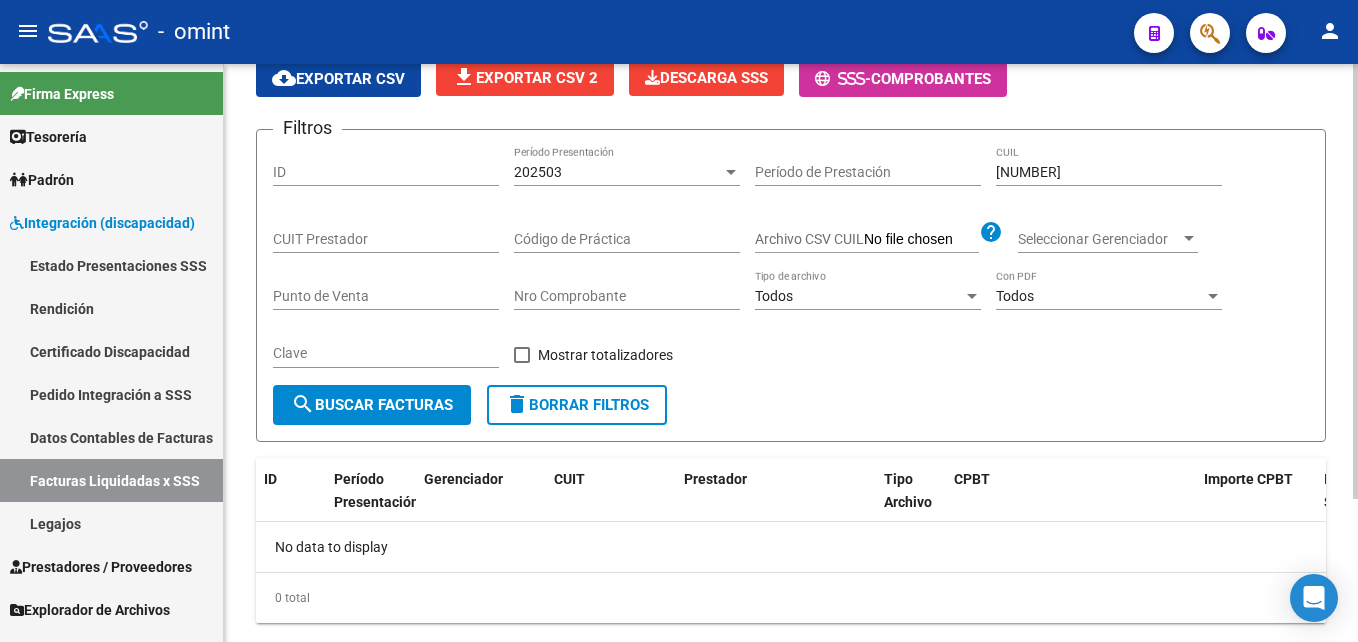 scroll, scrollTop: 171, scrollLeft: 0, axis: vertical 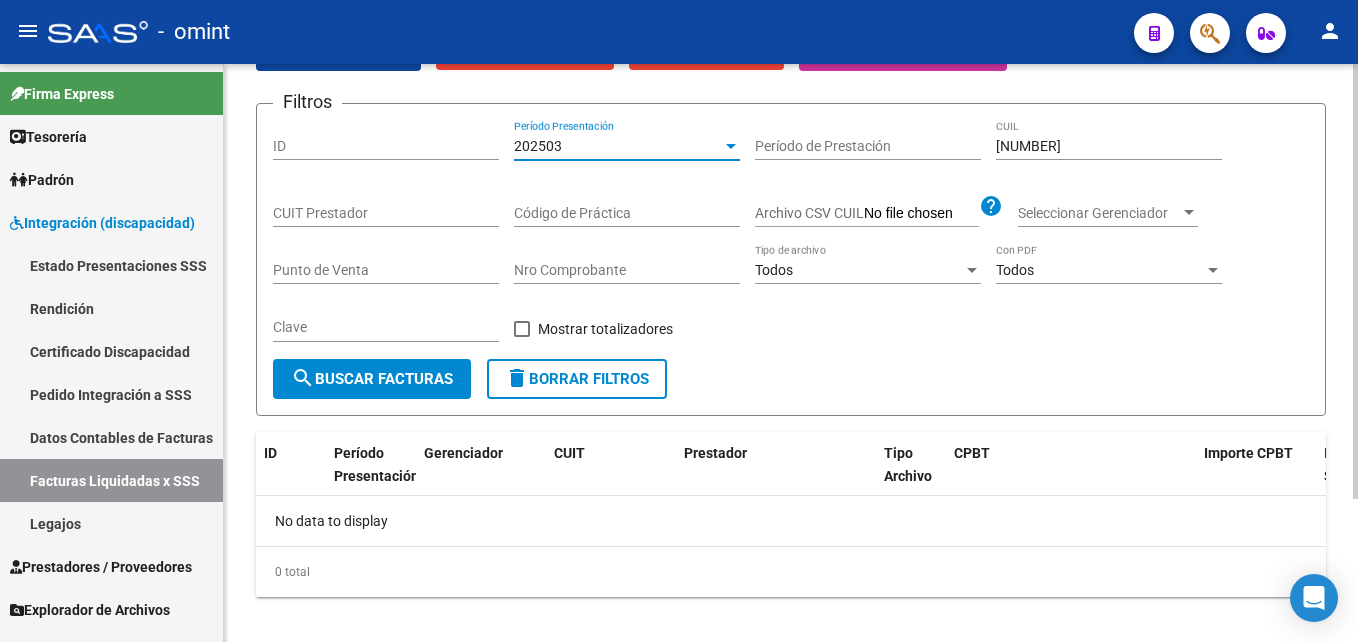 click on "202503" at bounding box center [618, 146] 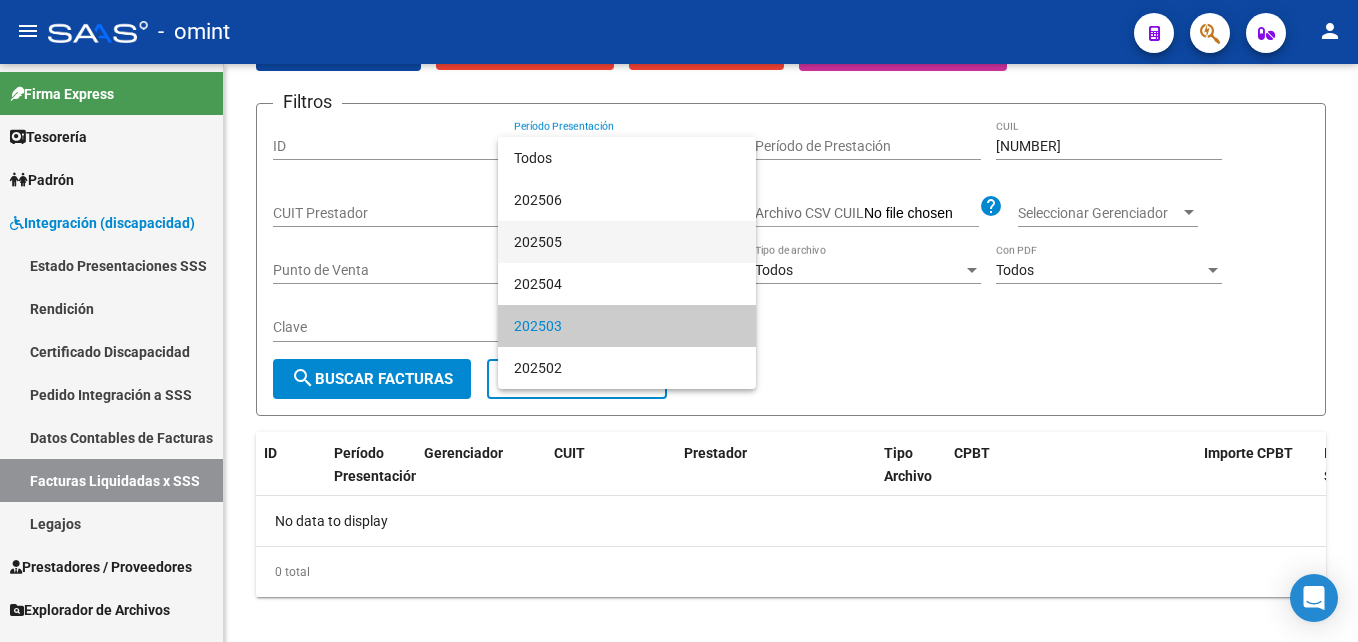 click on "202505" at bounding box center [627, 242] 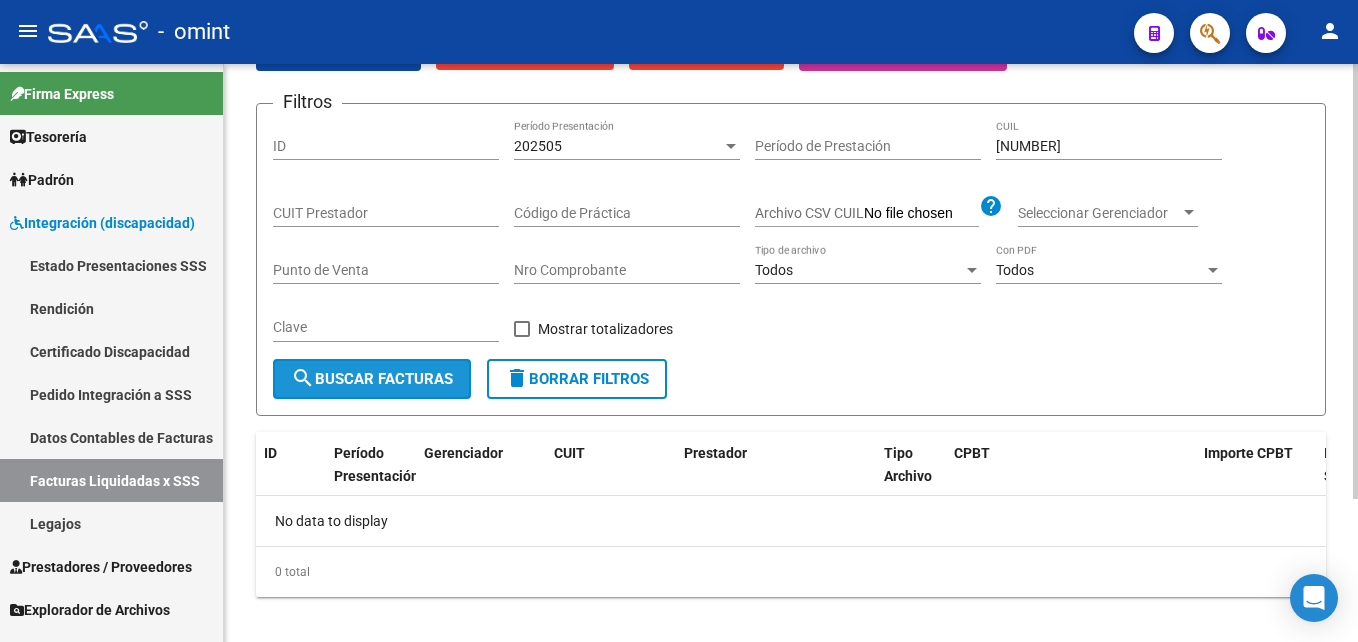 click on "search  Buscar Facturas" 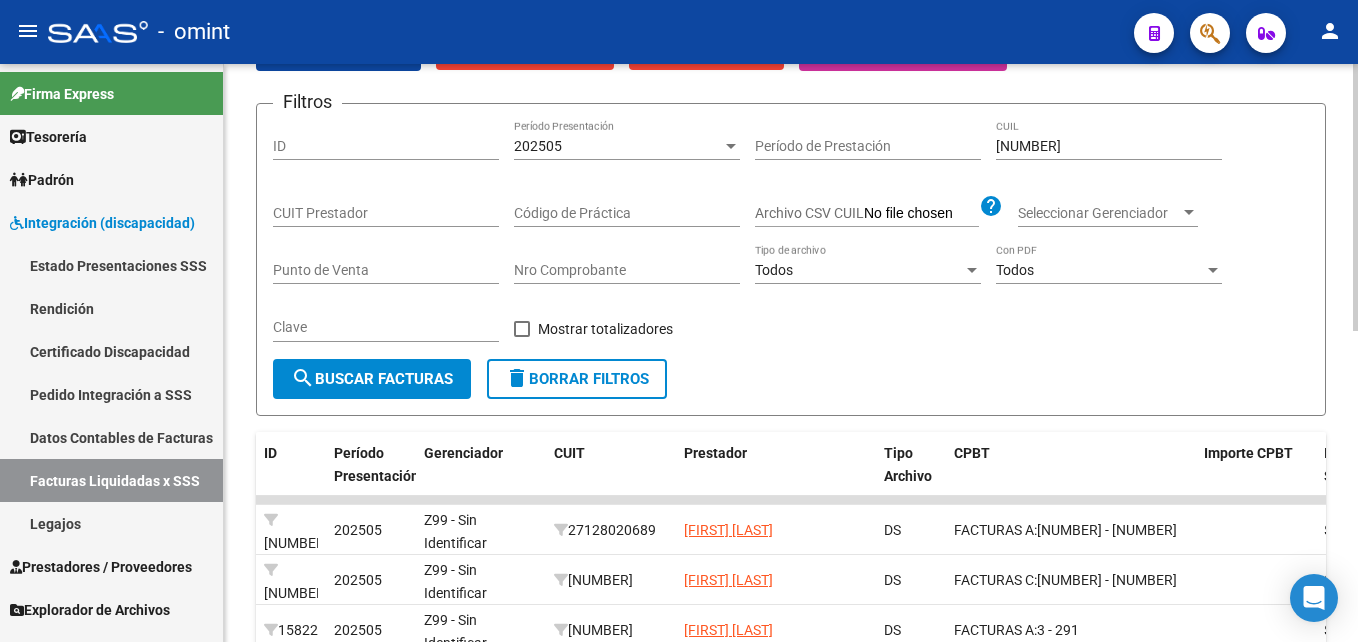 scroll, scrollTop: 671, scrollLeft: 0, axis: vertical 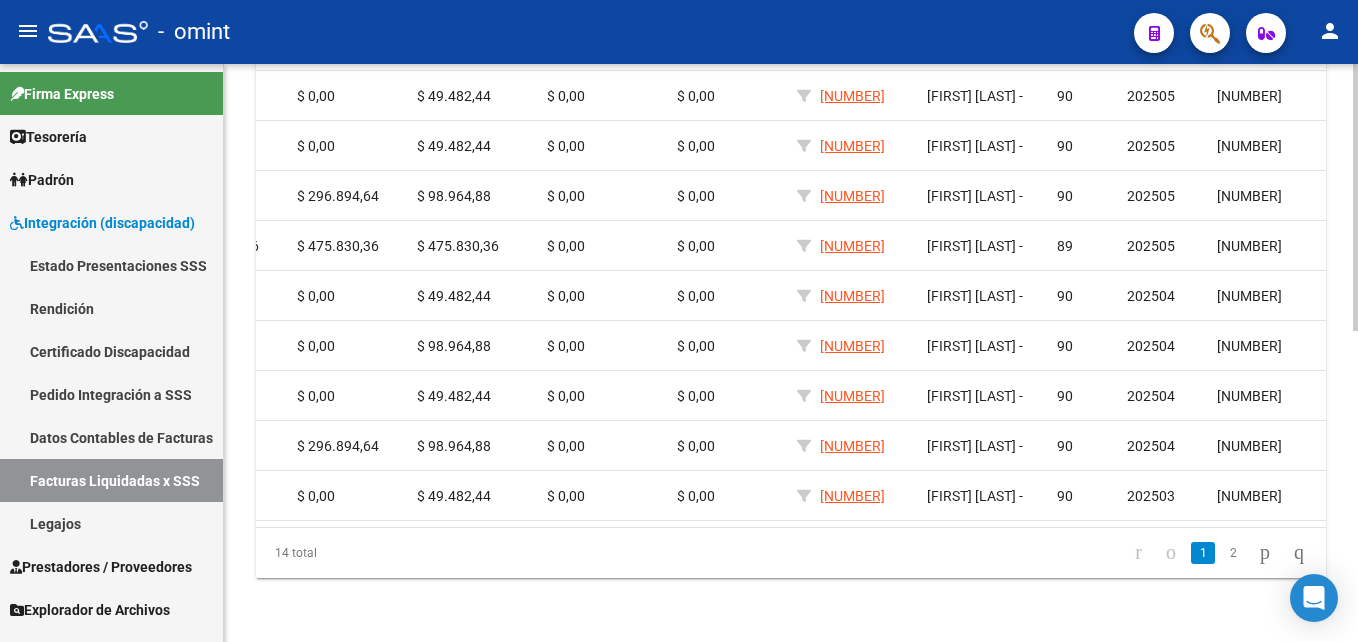 click on "2" 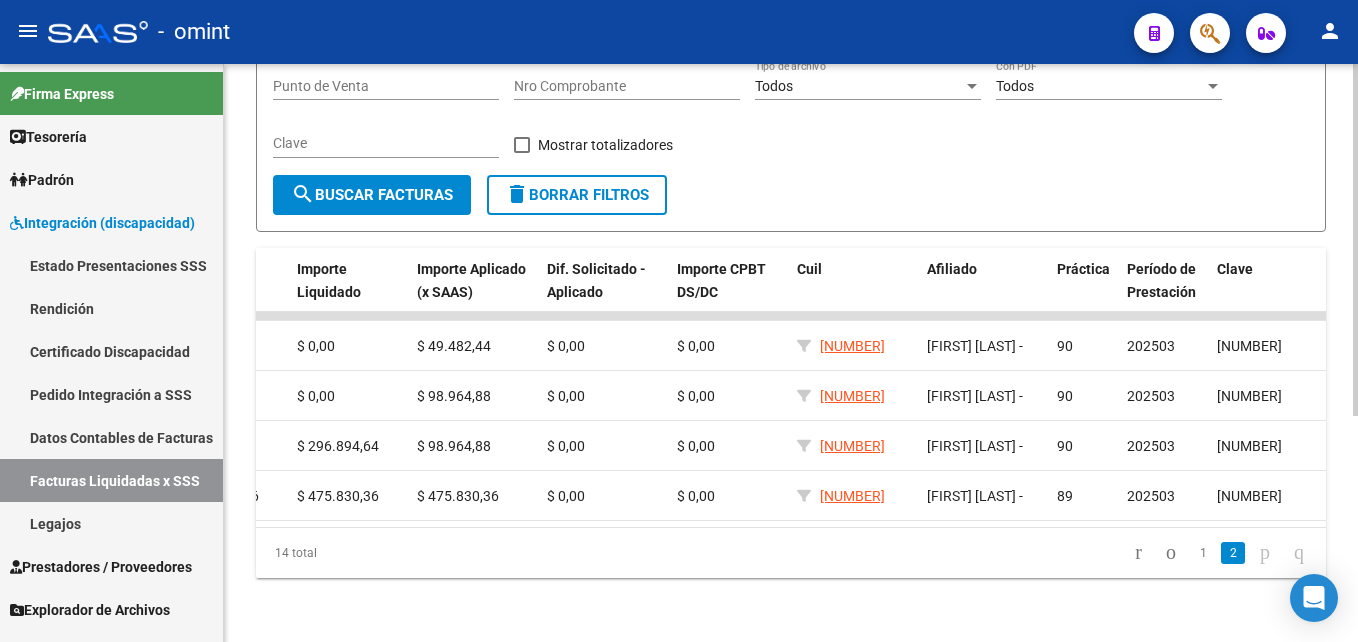 scroll, scrollTop: 371, scrollLeft: 0, axis: vertical 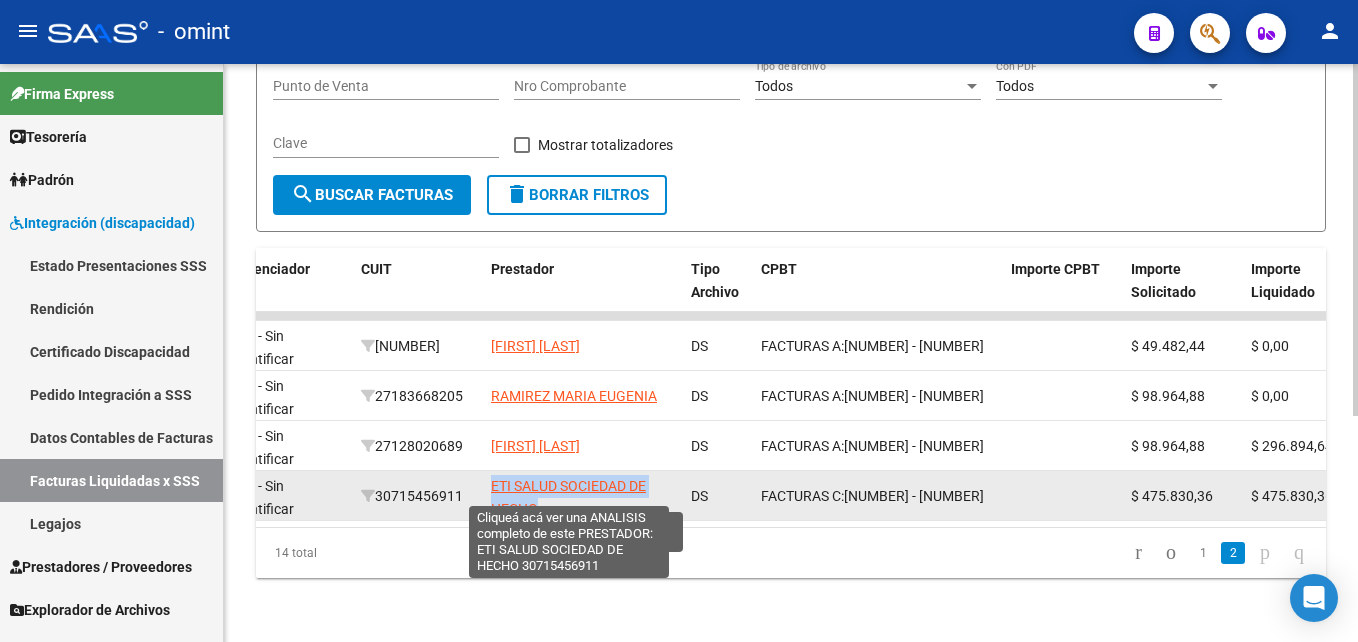 drag, startPoint x: 573, startPoint y: 497, endPoint x: 493, endPoint y: 472, distance: 83.81527 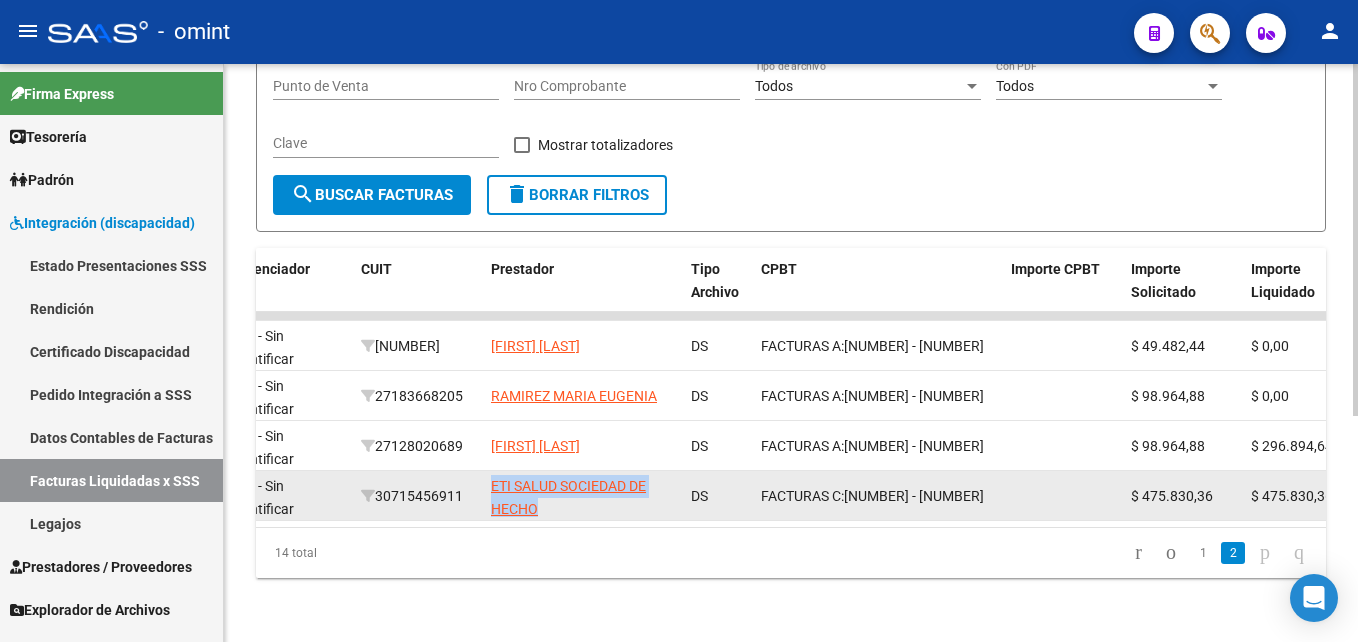 copy on "ETI SALUD SOCIEDAD DE HECHO" 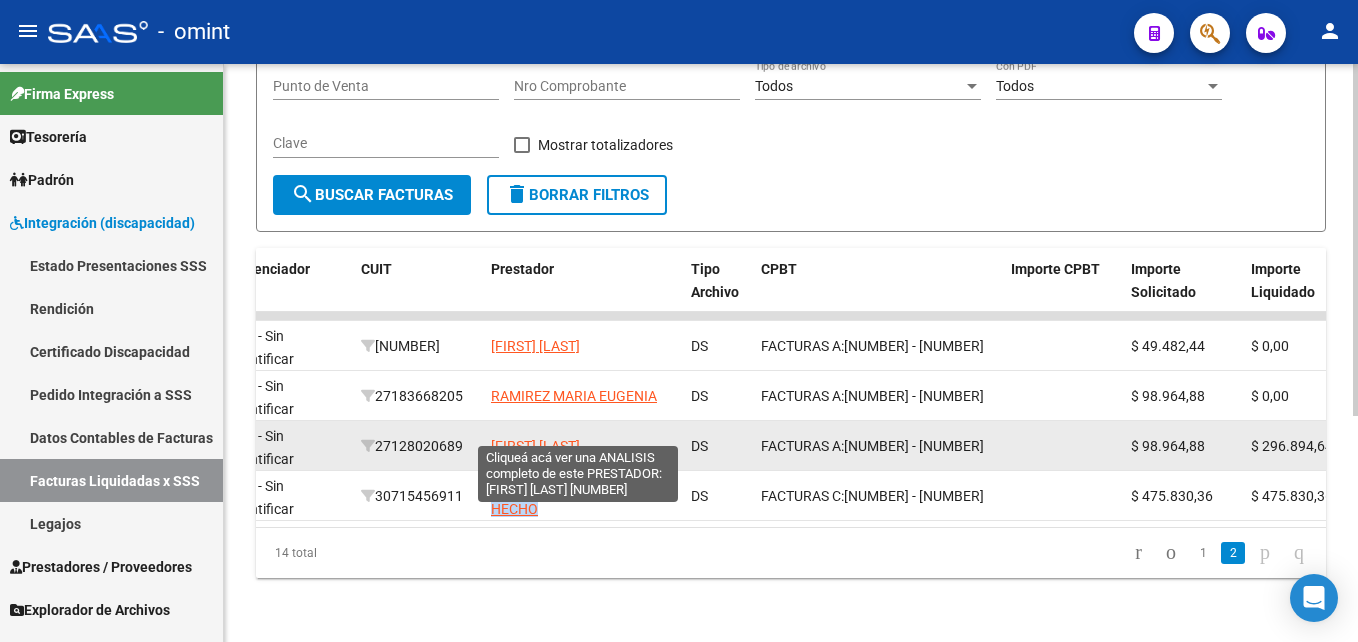 drag, startPoint x: 679, startPoint y: 434, endPoint x: 495, endPoint y: 428, distance: 184.0978 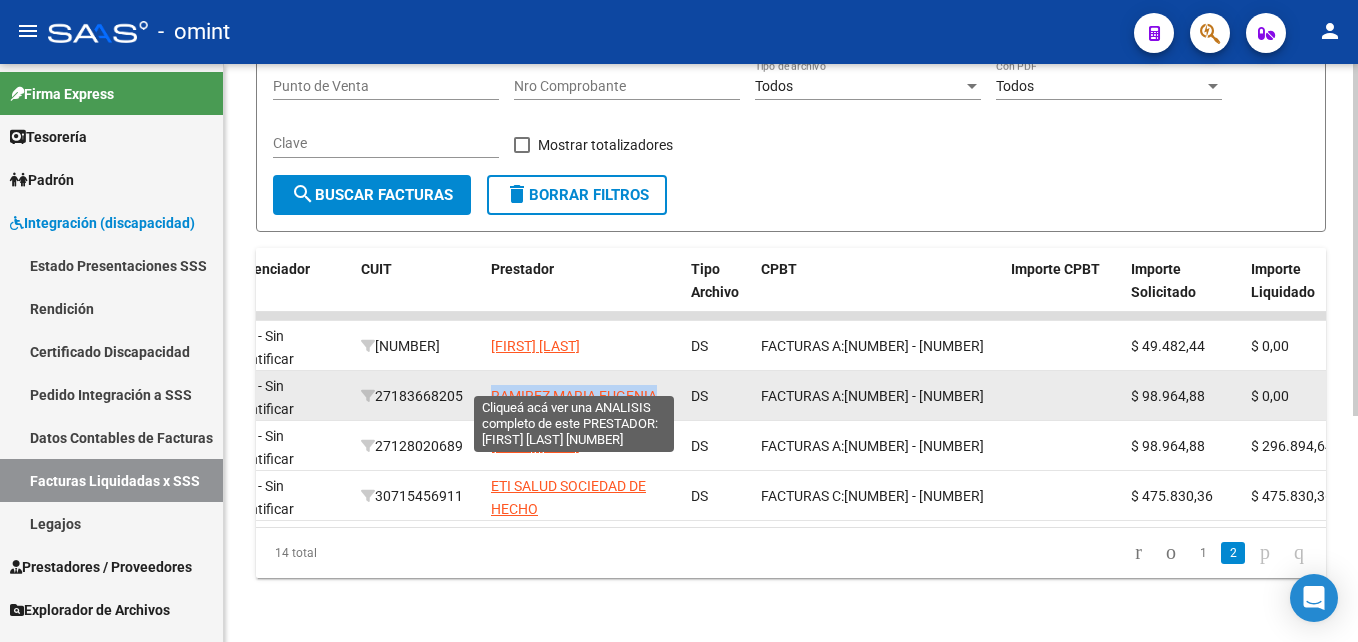 drag, startPoint x: 664, startPoint y: 380, endPoint x: 491, endPoint y: 382, distance: 173.01157 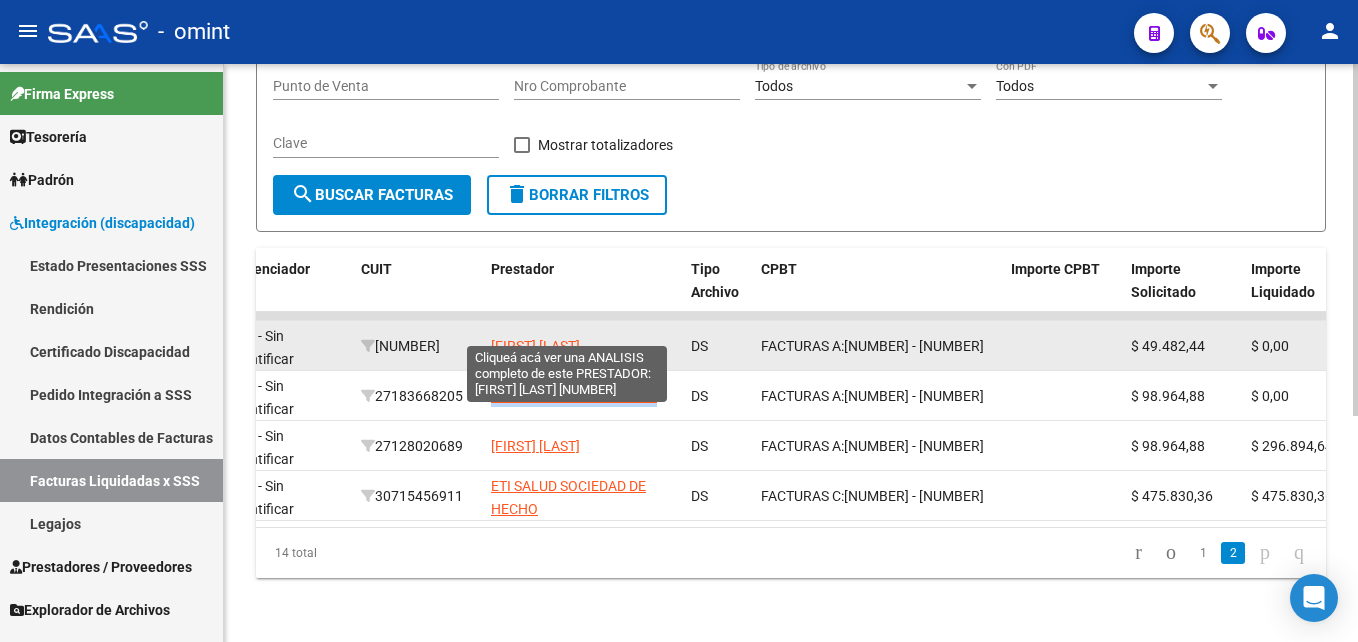drag, startPoint x: 653, startPoint y: 337, endPoint x: 491, endPoint y: 330, distance: 162.15117 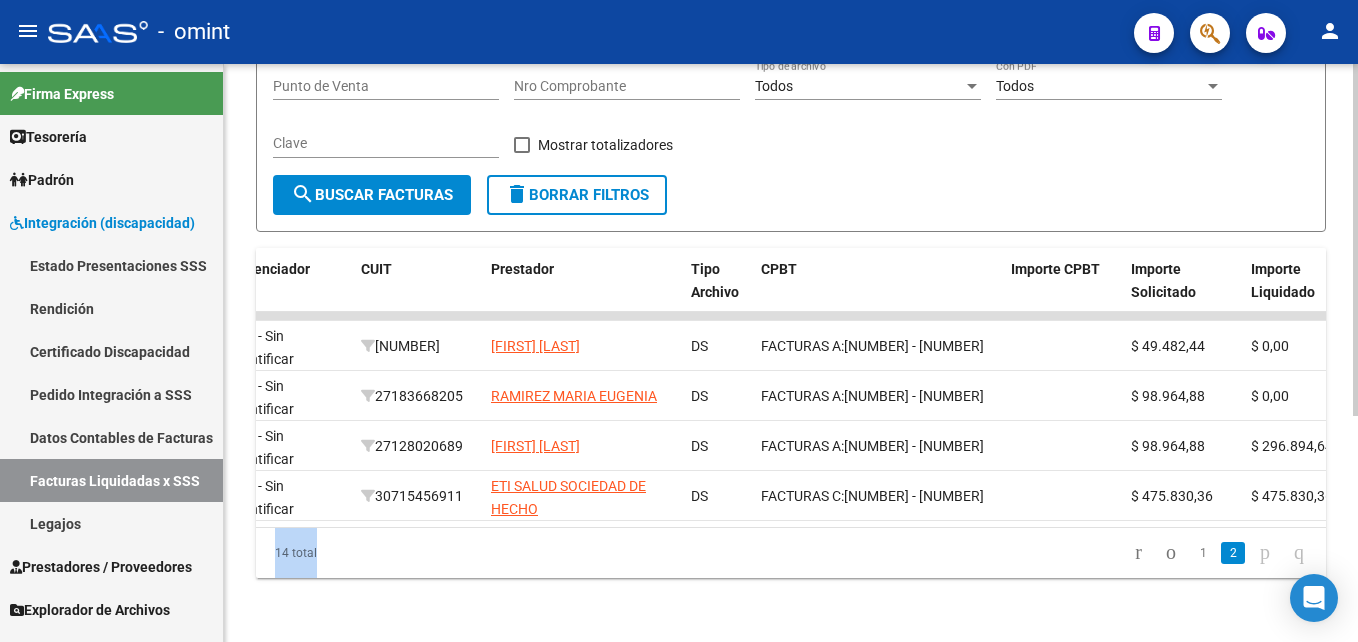 drag, startPoint x: 758, startPoint y: 528, endPoint x: 1023, endPoint y: 517, distance: 265.2282 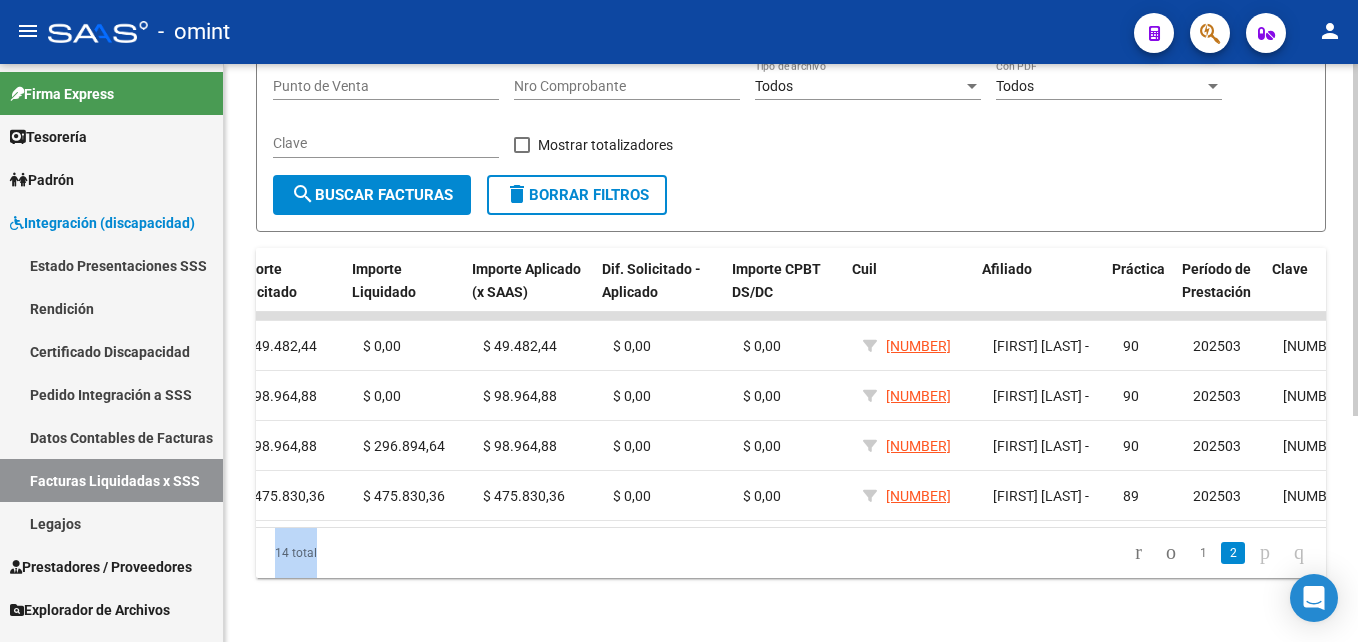 scroll, scrollTop: 0, scrollLeft: 1094, axis: horizontal 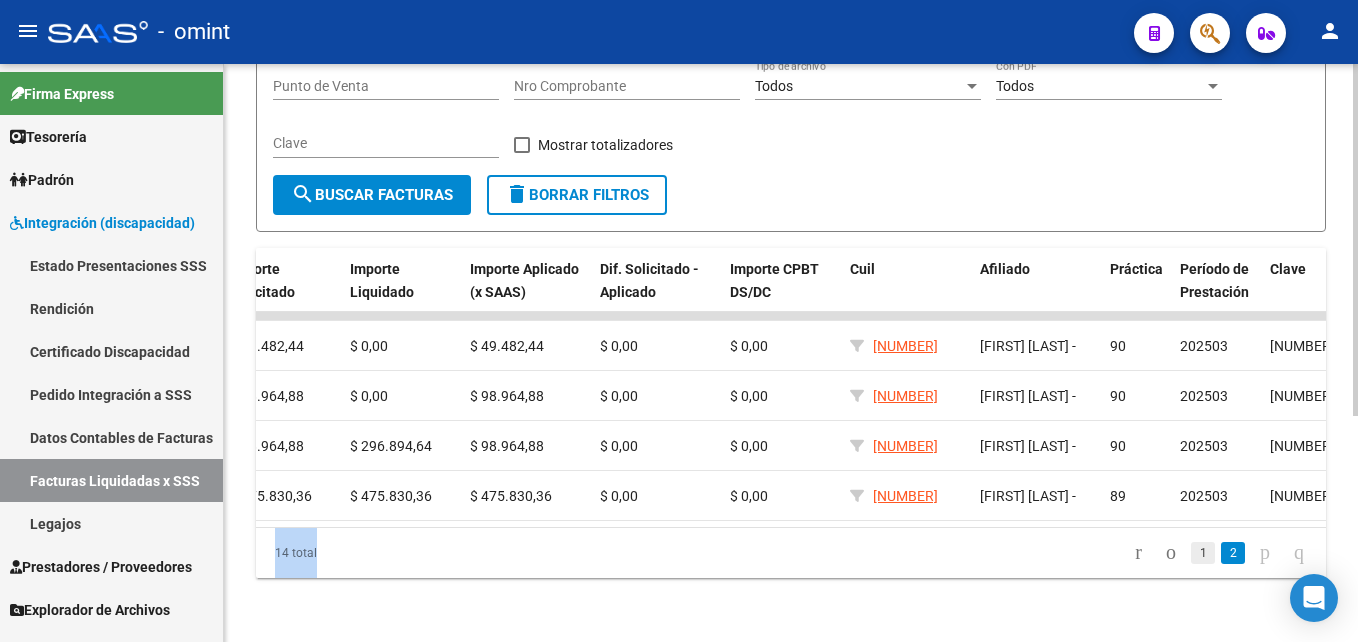 click on "1" 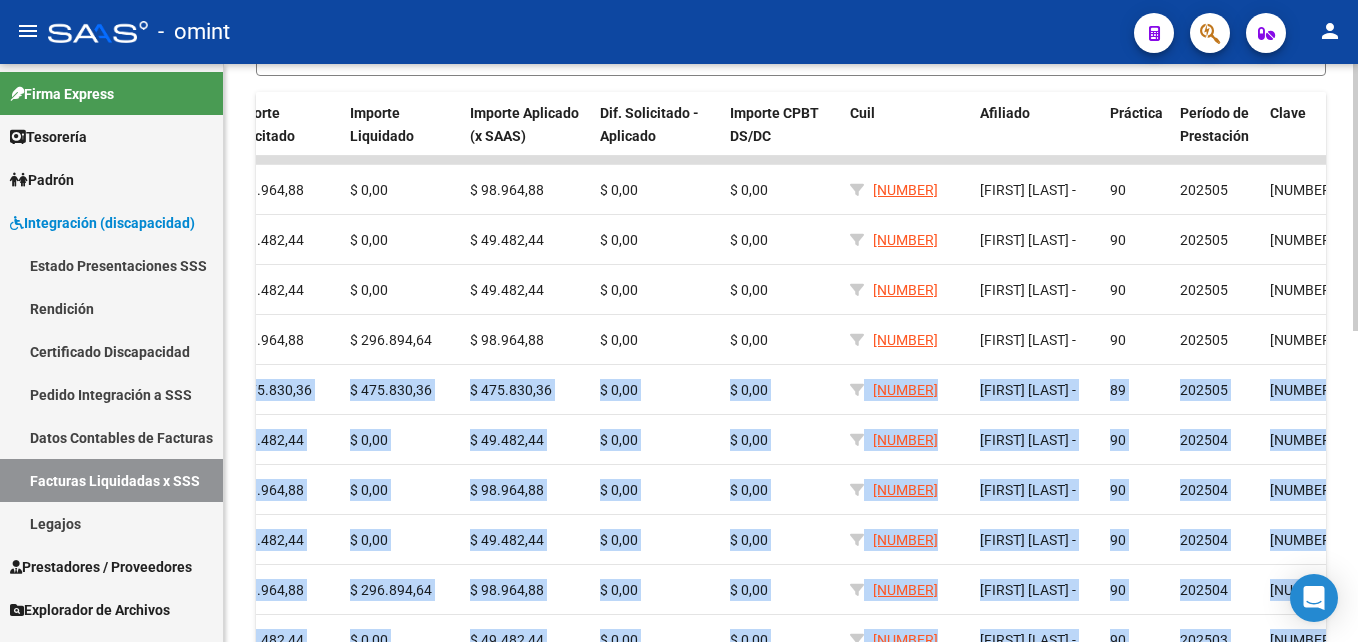 scroll, scrollTop: 671, scrollLeft: 0, axis: vertical 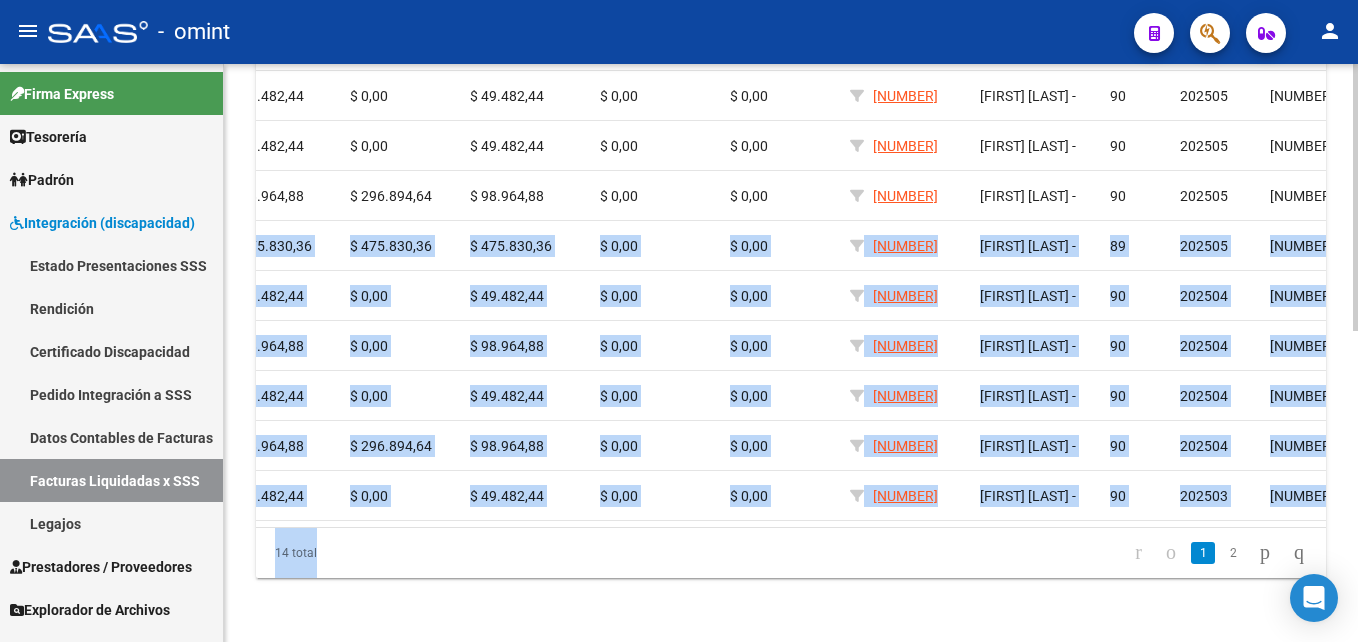 click on "[NUMBER]  [YEAR][NUMBER] Z99 - Sin Identificar    [NUMBER]  [FIRST] [LAST] DS FACTURAS A:    [NUMBER] - [NUMBER]  $ [NUMBER] $ [NUMBER] $ [NUMBER] $ [NUMBER] $ [NUMBER]     [NUMBER] [FIRST] [LAST]                   - [NUMBER] [YEAR][NUMBER] [NUMBER]    [NUMBER]  [YEAR][NUMBER] Z99 - Sin Identificar    [NUMBER]  [FIRST] [LAST] DS FACTURAS C:    [NUMBER] - [NUMBER]  $ [NUMBER] $ [NUMBER] $ [NUMBER] $ [NUMBER] $ [NUMBER]     [NUMBER] [FIRST] [LAST]                   - [NUMBER] [YEAR][NUMBER] [NUMBER]    [NUMBER]  [YEAR][NUMBER] Z99 - Sin Identificar    [NUMBER]  [NUMBER]  DS FACTURAS A:    [NUMBER] - [NUMBER]  $ [NUMBER] $ [NUMBER] $ [NUMBER] $ [NUMBER] $ [NUMBER]     [NUMBER] [FIRST] [LAST]                   - [NUMBER] [YEAR][NUMBER] [NUMBER]    [NUMBER]  [YEAR][NUMBER] Z99 - Sin Identificar    [NUMBER]  [NUMBER]  DS FACTURAS A:    [NUMBER] - [NUMBER]  $ [NUMBER] $ [NUMBER] $ [NUMBER] $ [NUMBER] $ [NUMBER]     [NUMBER] [FIRST] [LAST]                   - [NUMBER] [YEAR][NUMBER] [NUMBER]    [NUMBER]  [YEAR][NUMBER] Z99 - Sin Identificar    [NUMBER]  [NUMBER]  DS FACTURAS A:    [NUMBER] - [NUMBER]  $ [NUMBER] $ [NUMBER] $ [NUMBER] $ [NUMBER] $ [NUMBER]     [NUMBER] [FIRST] [LAST]                   - [NUMBER] [YEAR][NUMBER] [NUMBER]    [NUMBER]  [YEAR][NUMBER] Z99 - Sin Identificar    [NUMBER]  [NUMBER]  DS FACTURAS C:" 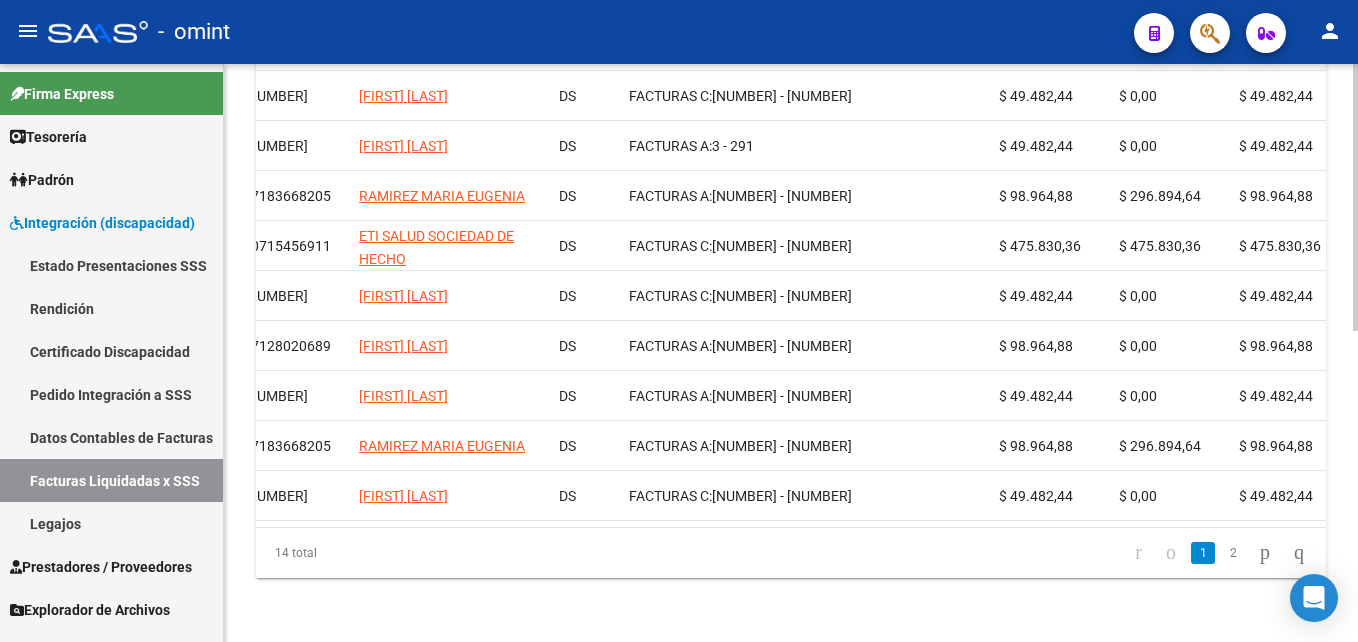 scroll, scrollTop: 0, scrollLeft: 288, axis: horizontal 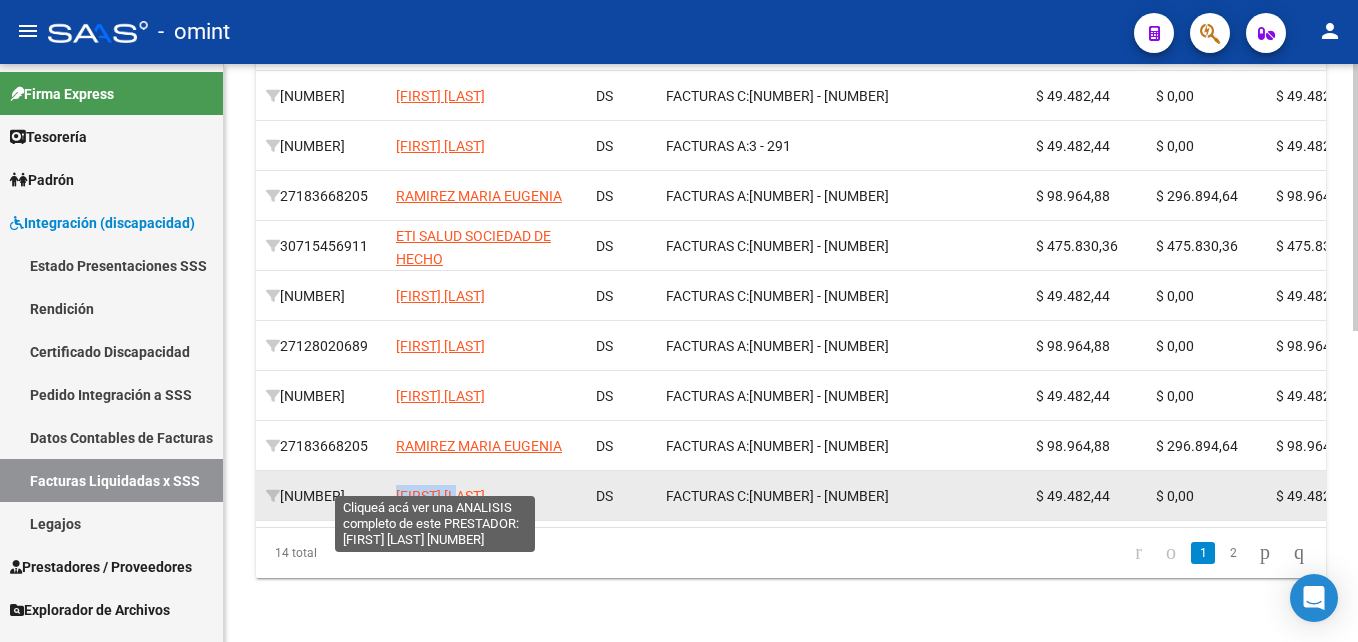 drag, startPoint x: 490, startPoint y: 488, endPoint x: 398, endPoint y: 487, distance: 92.00543 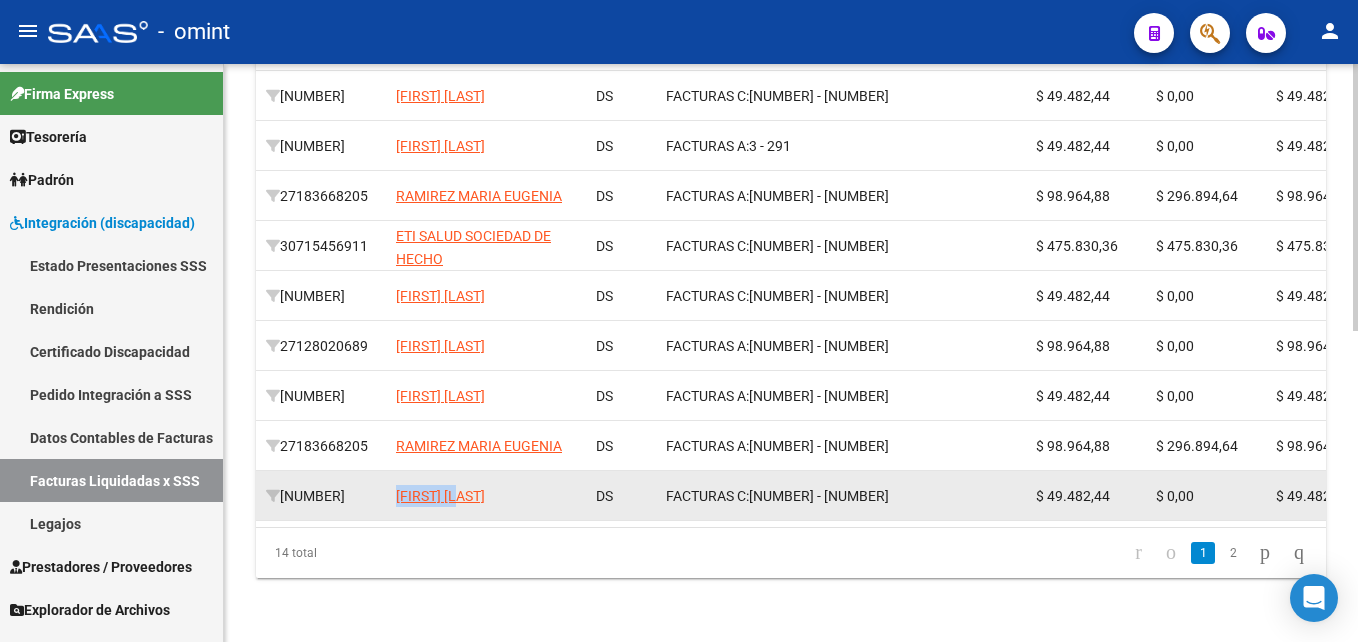 copy on "[FIRST] [LAST]" 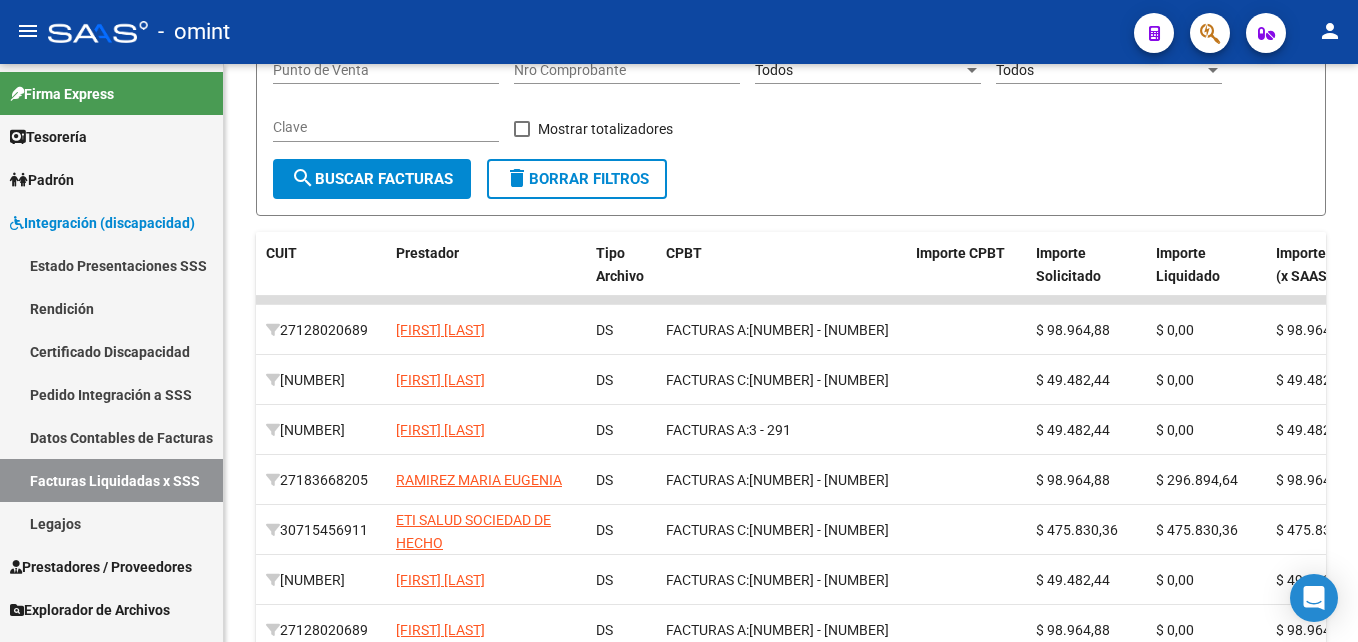 scroll, scrollTop: 171, scrollLeft: 0, axis: vertical 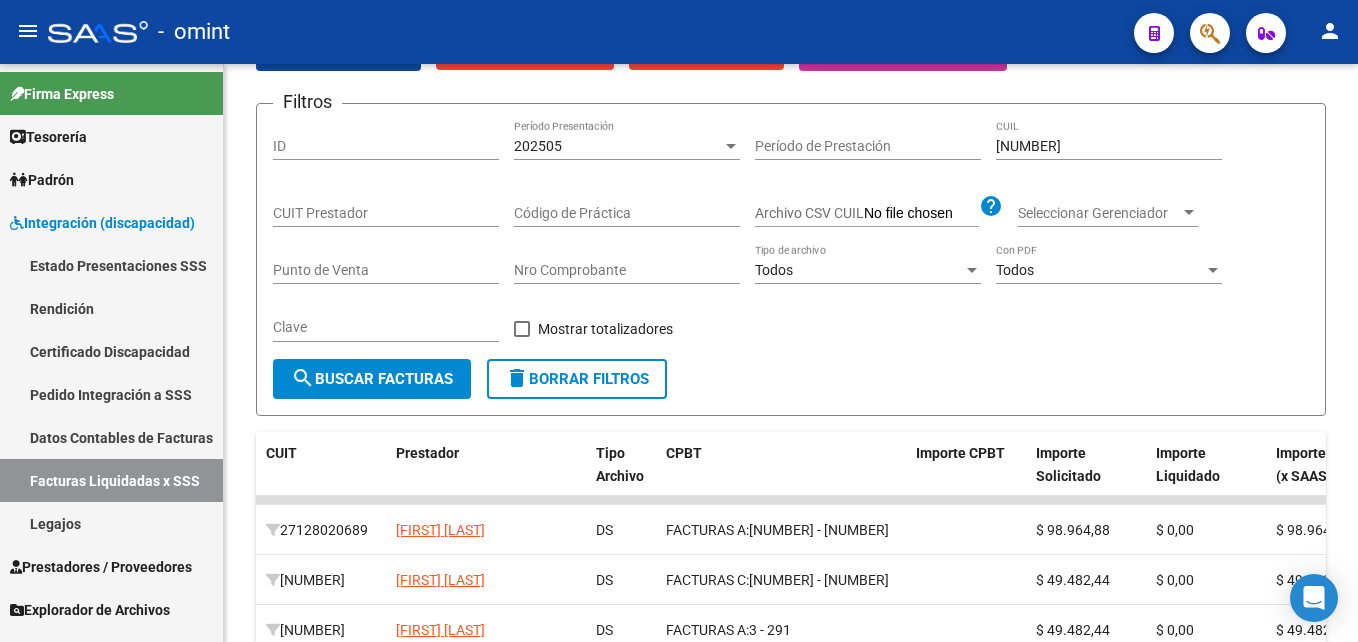 click on "[YEAR][NUMBER] Período Presentación" 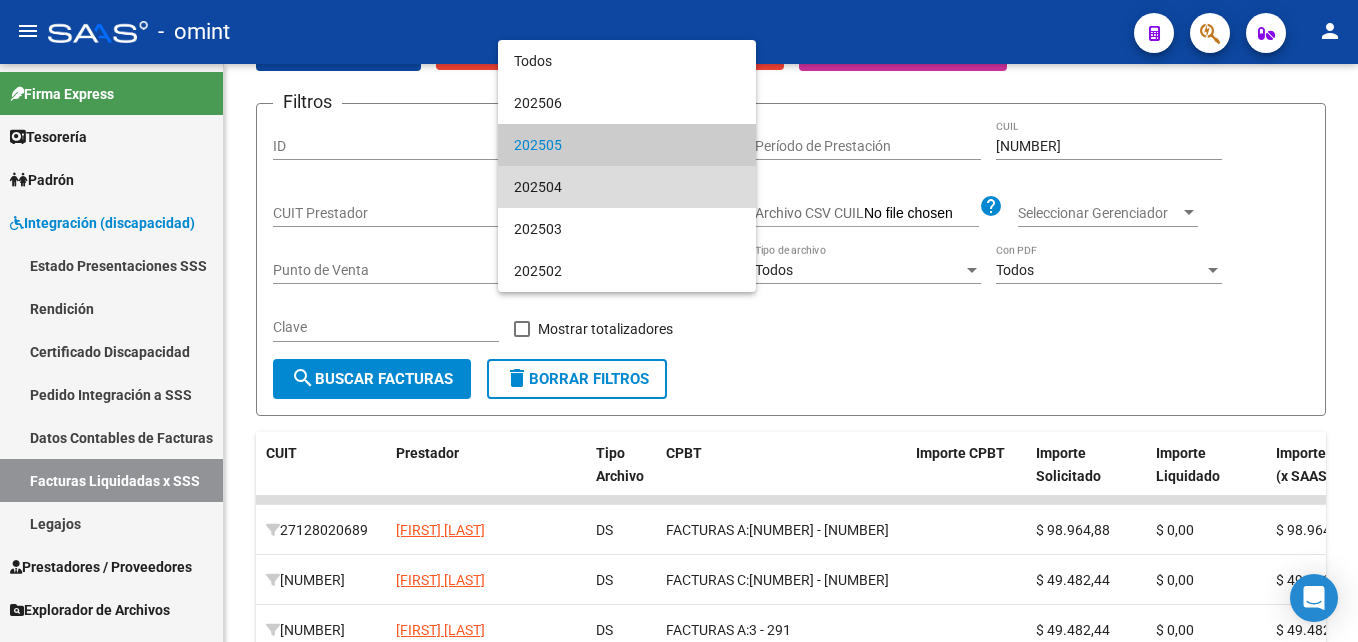 click on "202504" at bounding box center (627, 187) 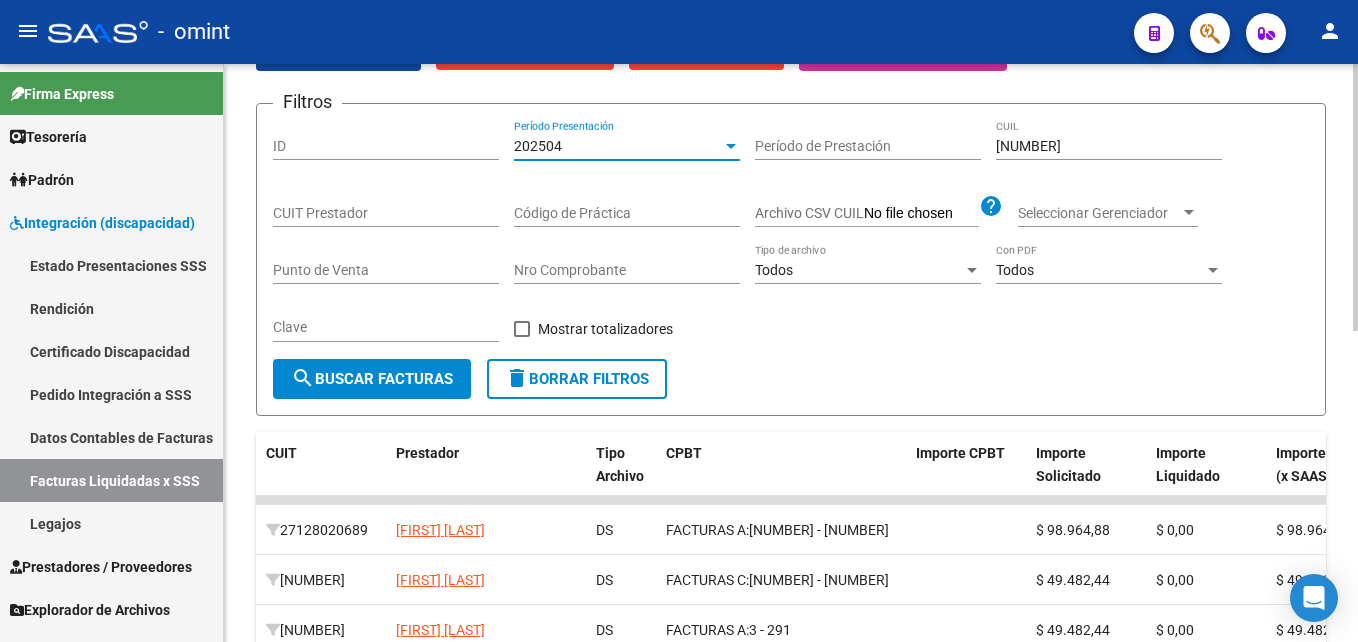 click on "search  Buscar Facturas" 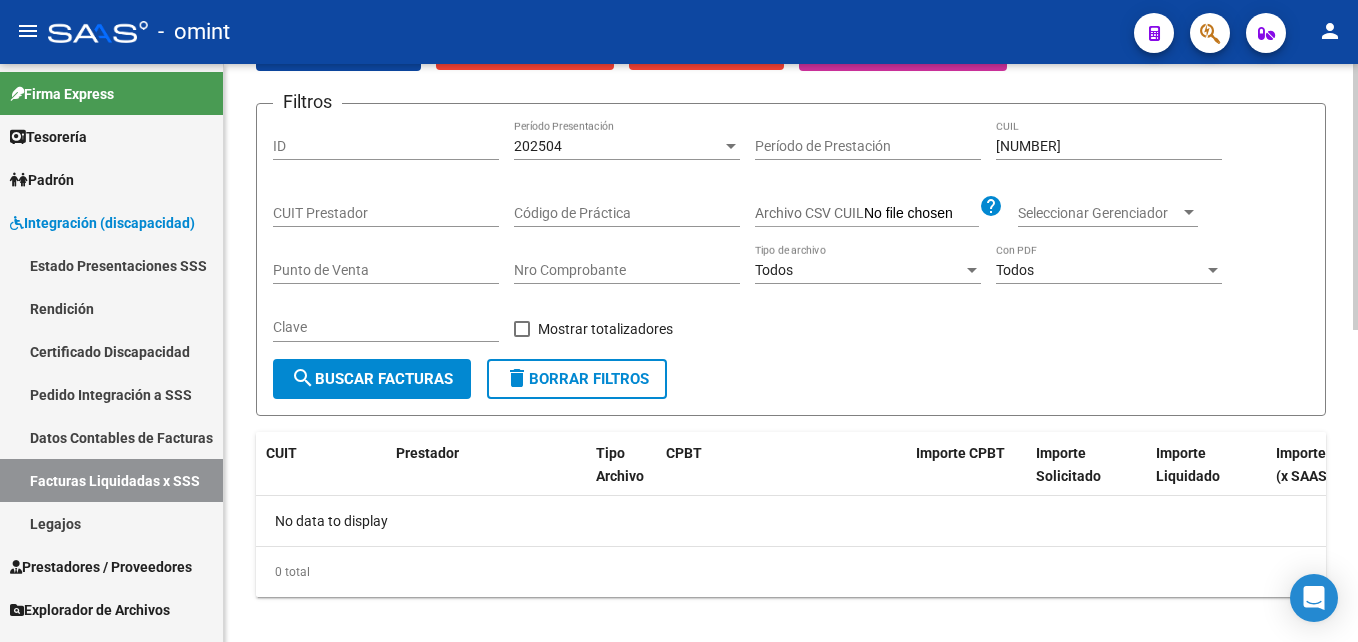 scroll, scrollTop: 0, scrollLeft: 0, axis: both 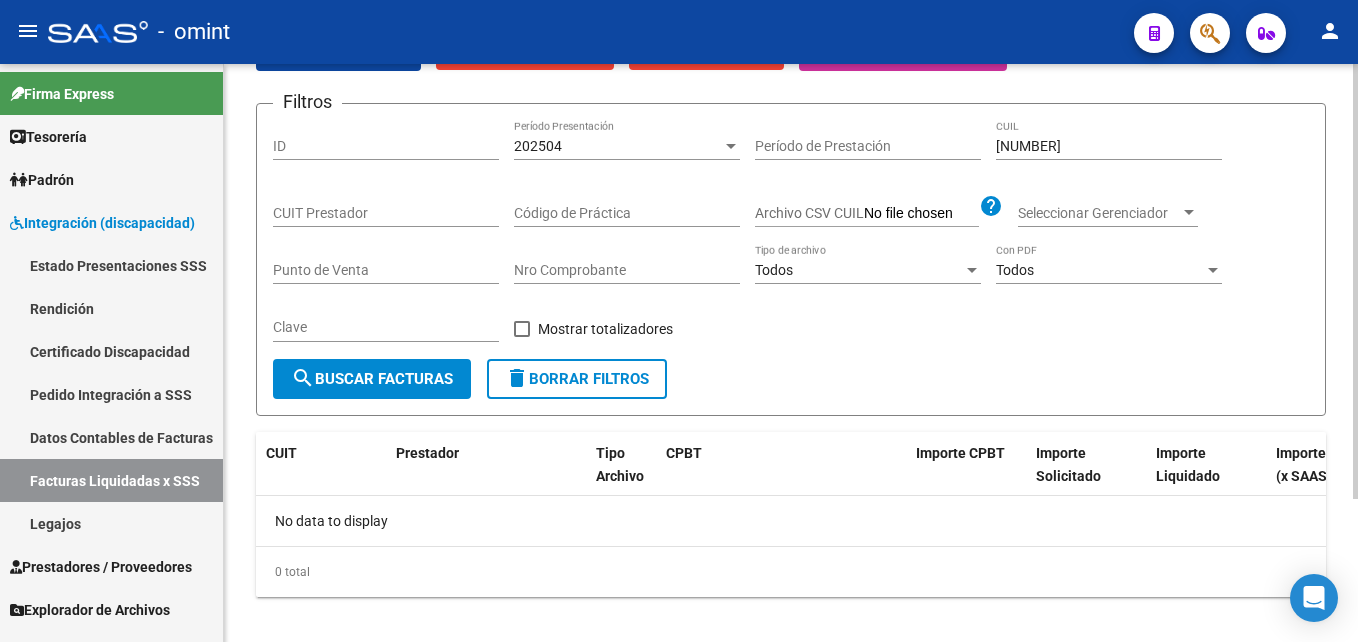 click on "202504" at bounding box center [618, 146] 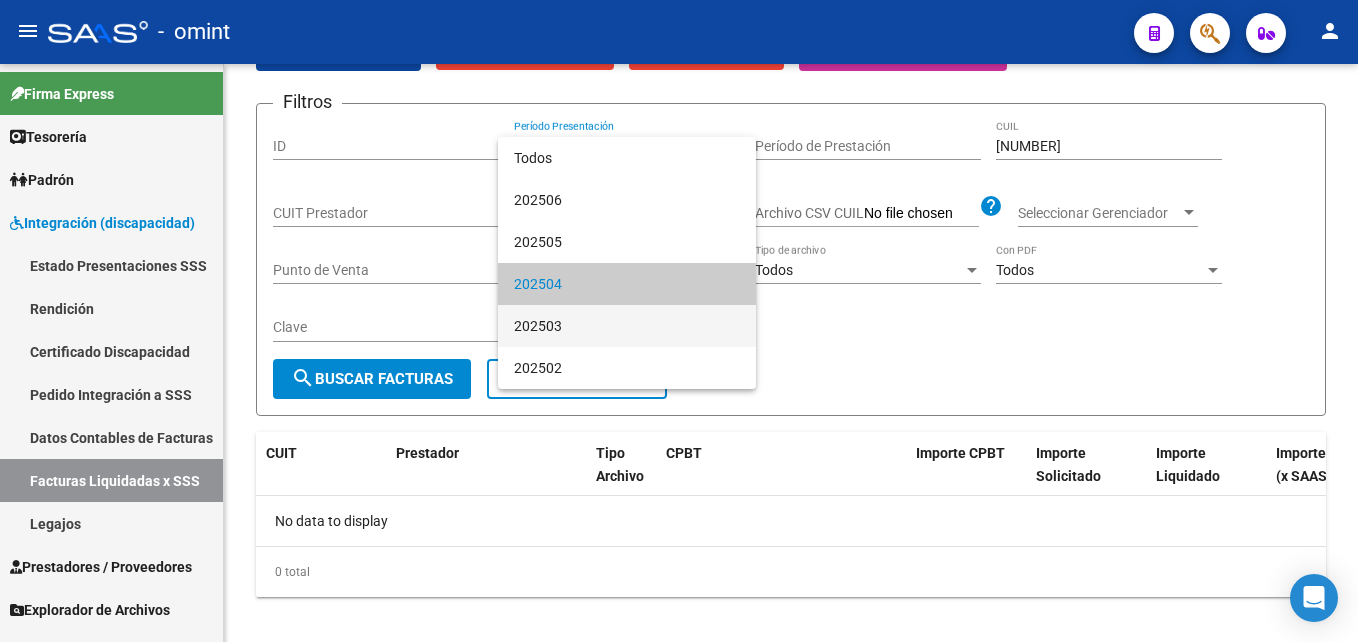 click on "202503" at bounding box center (627, 326) 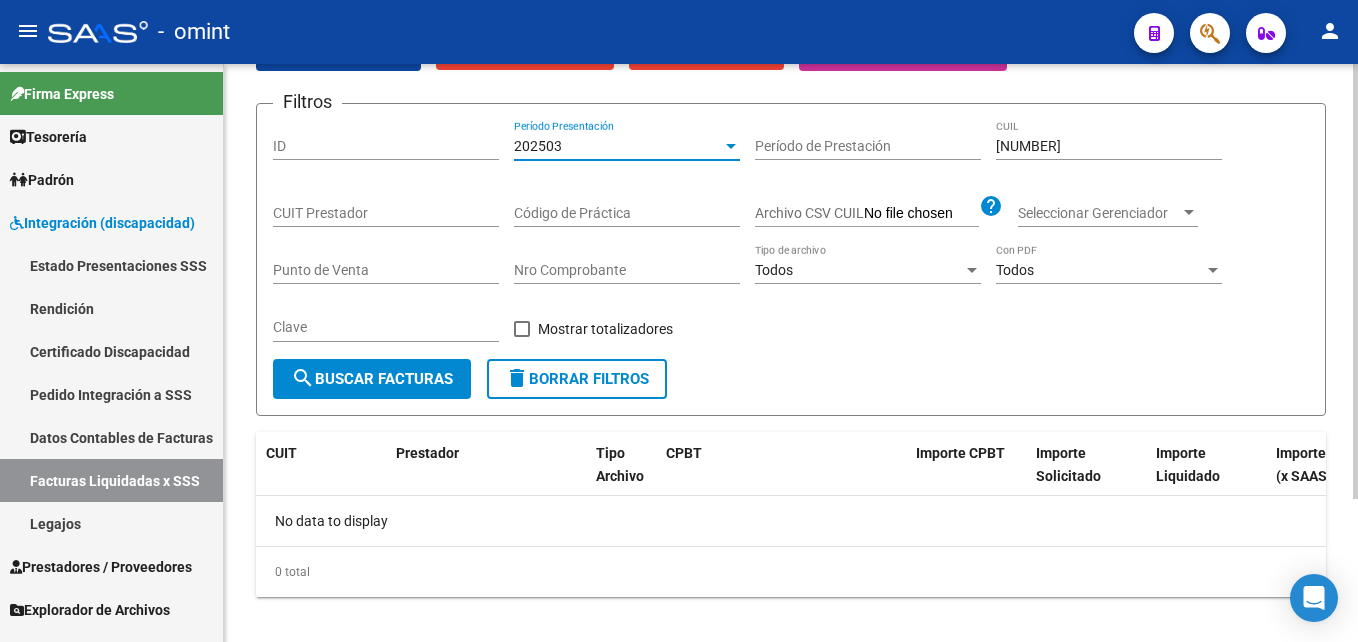 click on "search  Buscar Facturas" 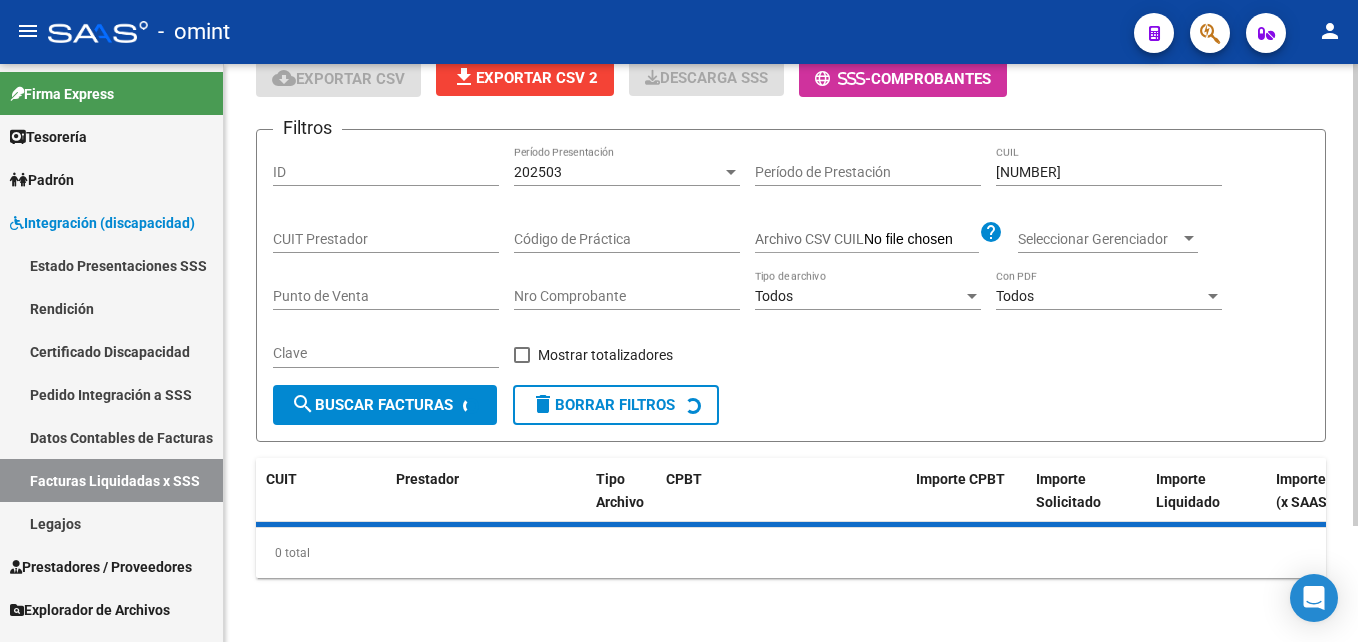 scroll, scrollTop: 171, scrollLeft: 0, axis: vertical 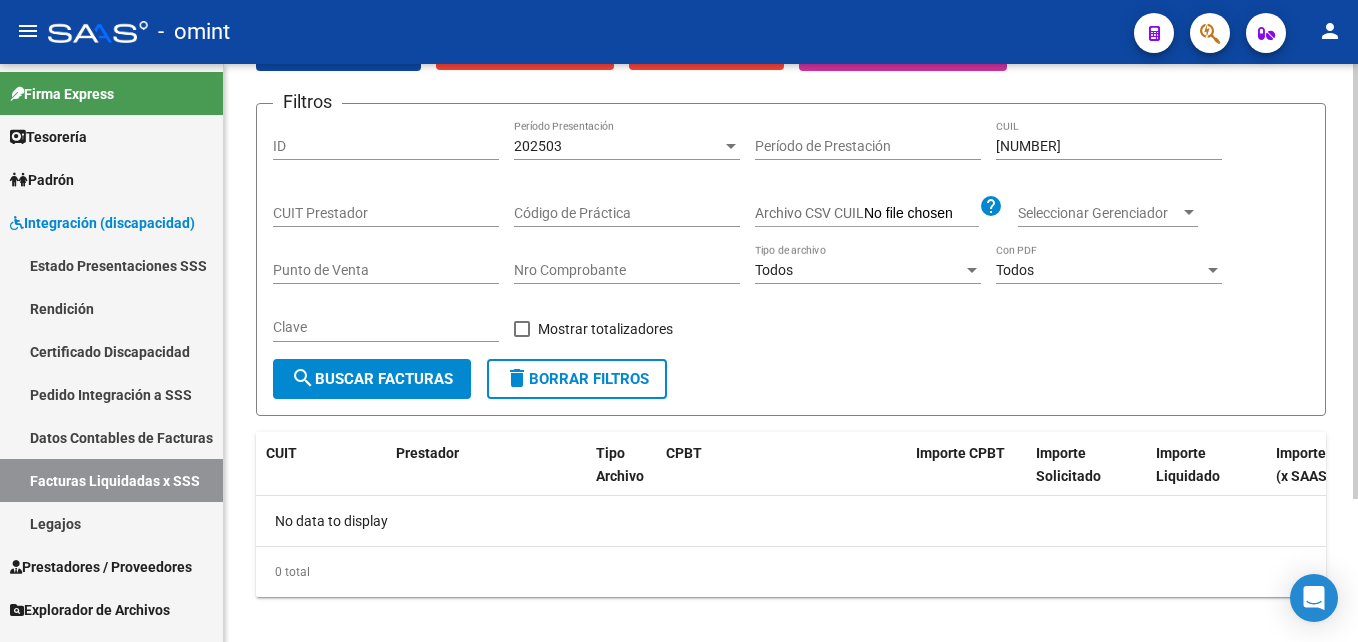 click on "[YEAR][NUMBER] Período Presentación" 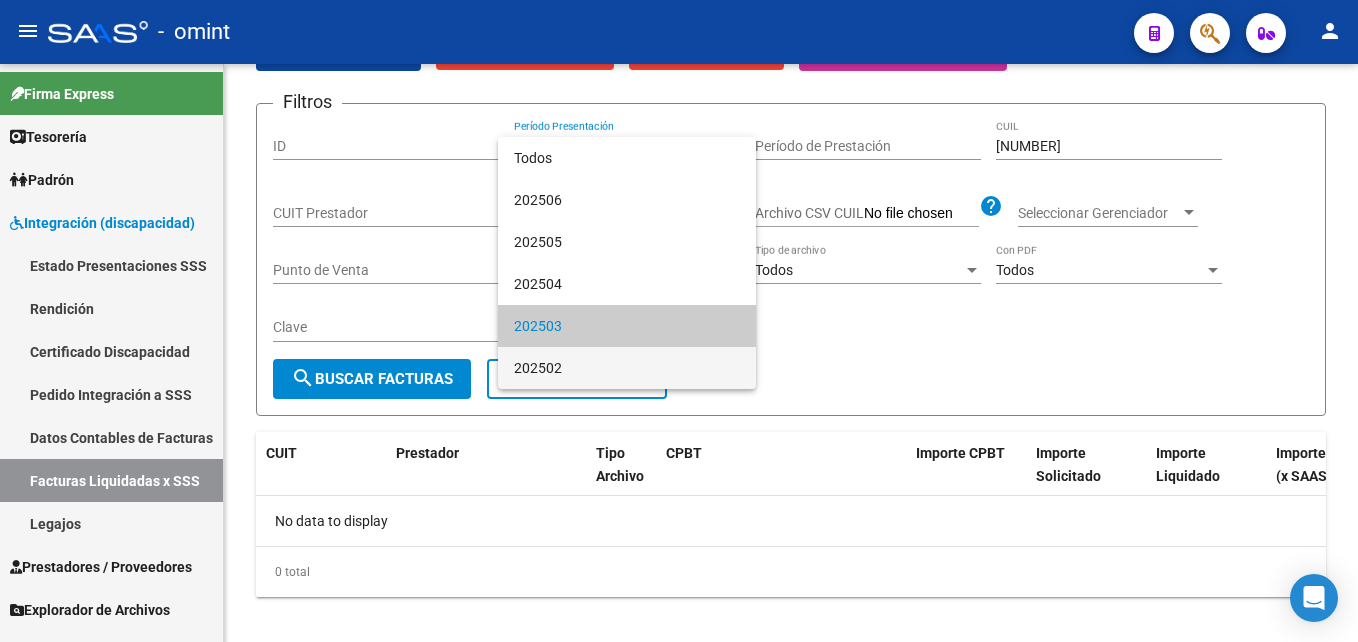 click on "202502" at bounding box center [627, 368] 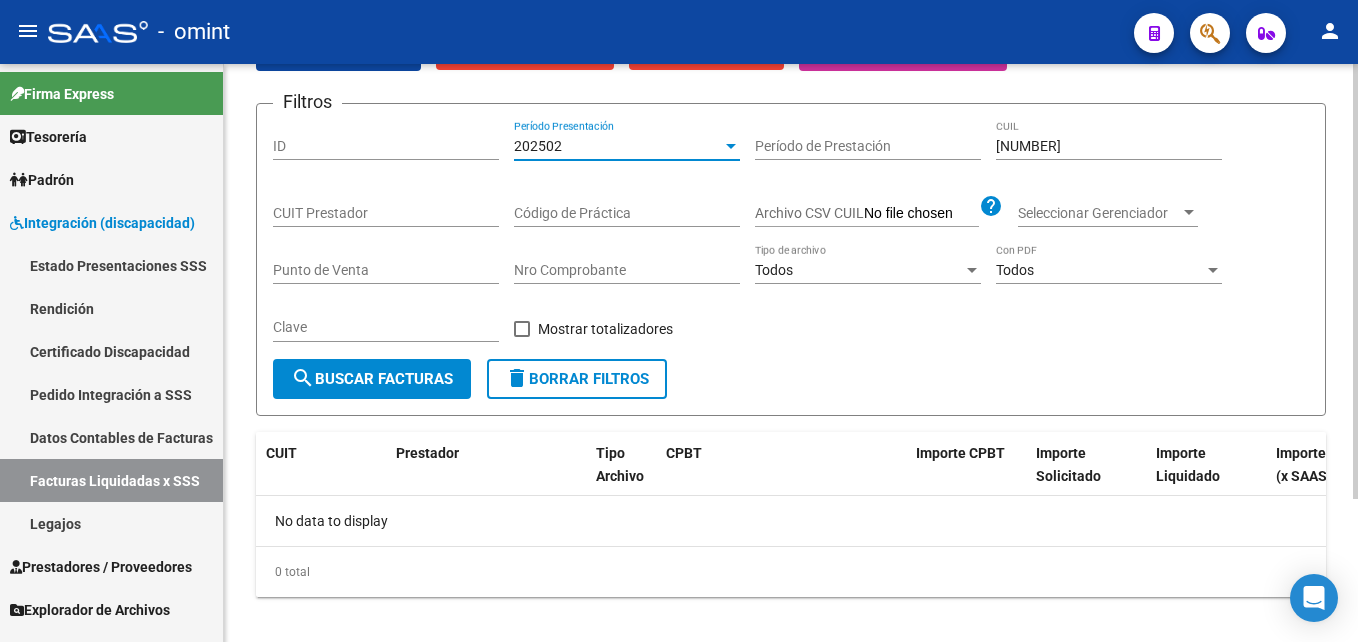 click on "search  Buscar Facturas" 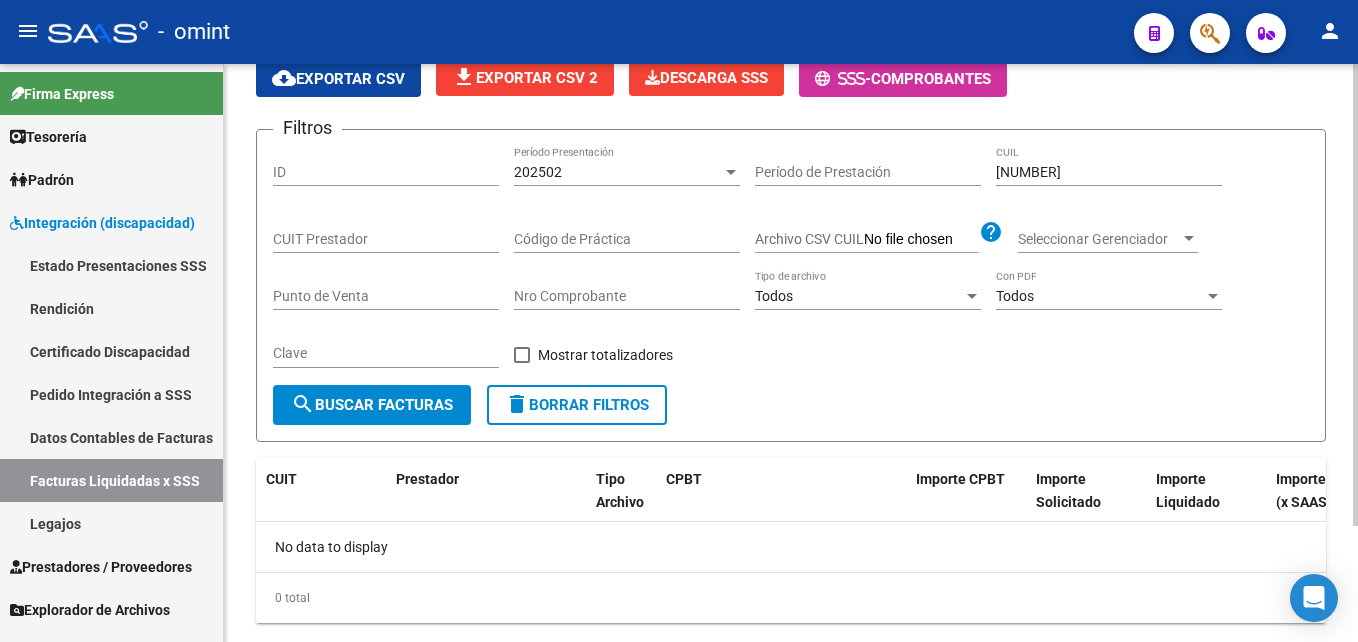 scroll, scrollTop: 171, scrollLeft: 0, axis: vertical 